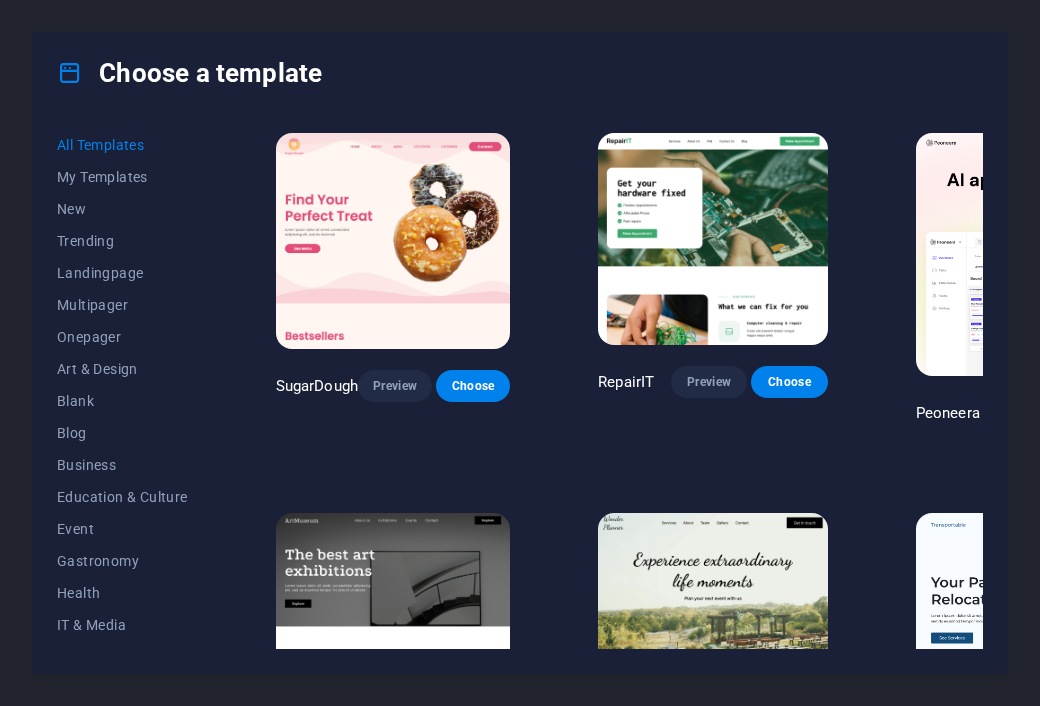 scroll, scrollTop: 0, scrollLeft: 0, axis: both 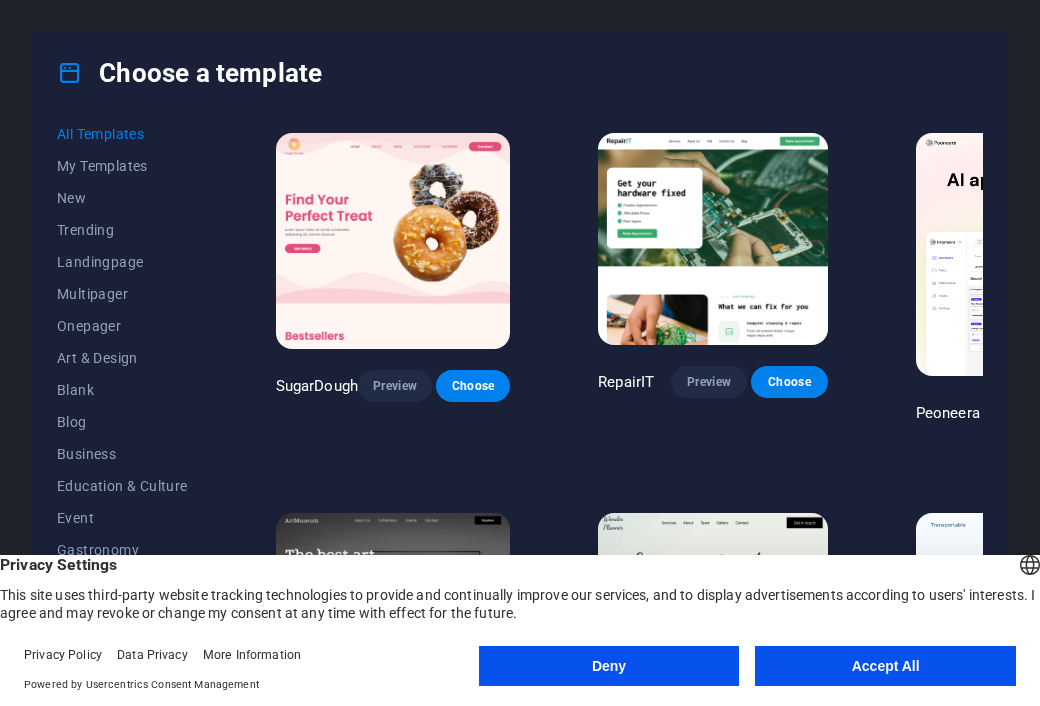 click on "Accept All" at bounding box center [885, 666] 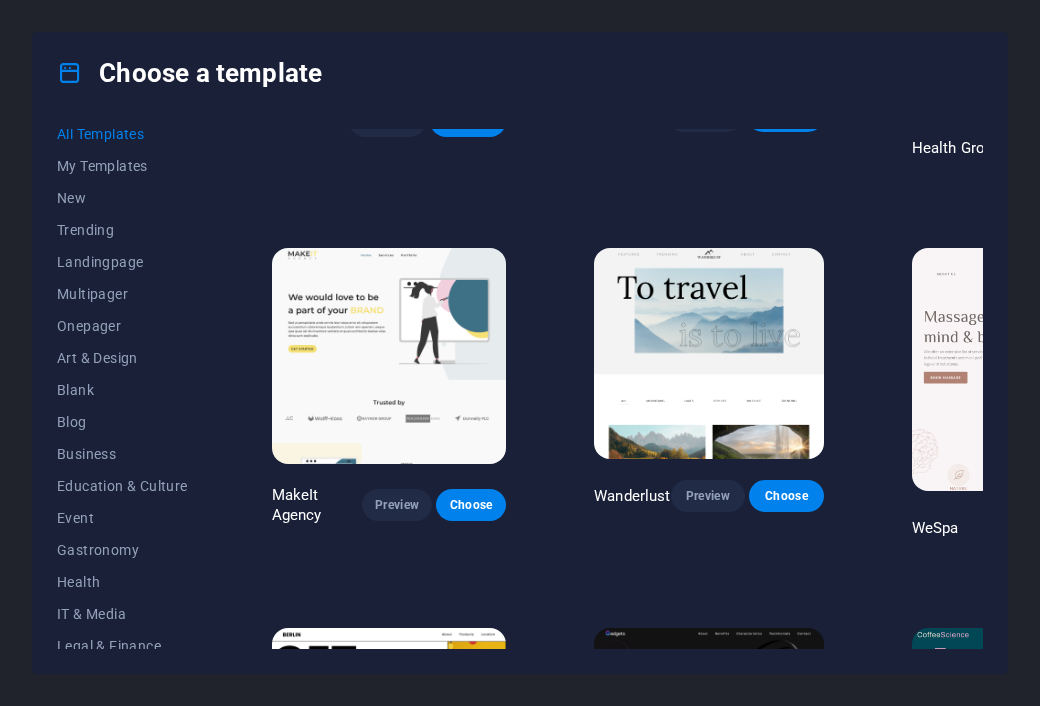 scroll, scrollTop: 3712, scrollLeft: 0, axis: vertical 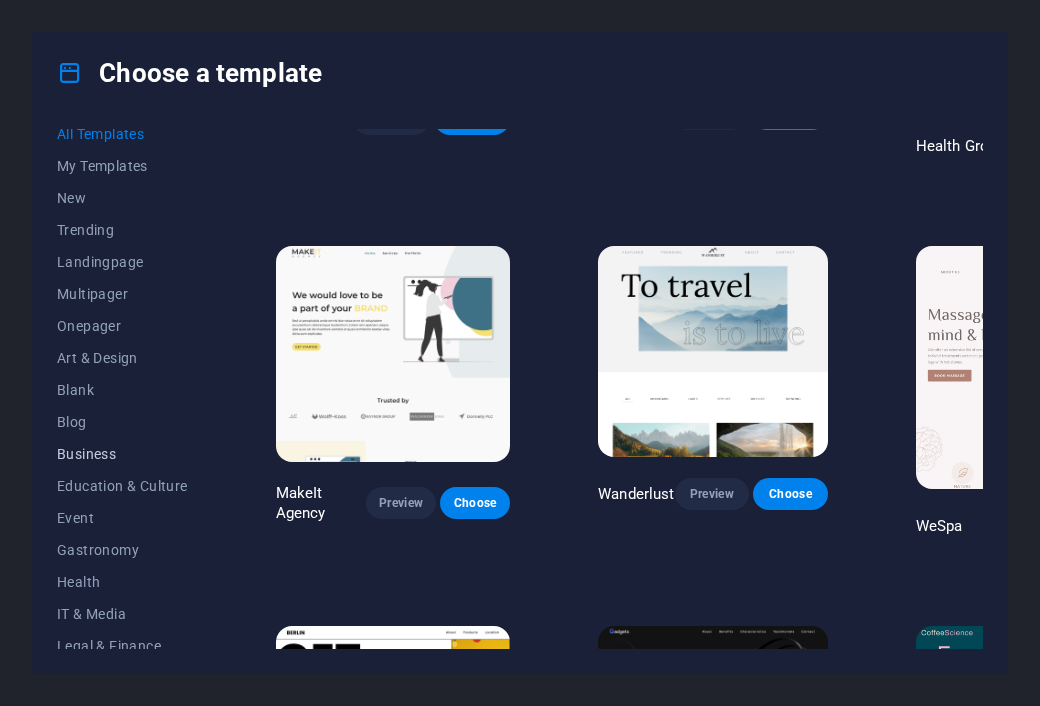 click on "Business" at bounding box center [122, 454] 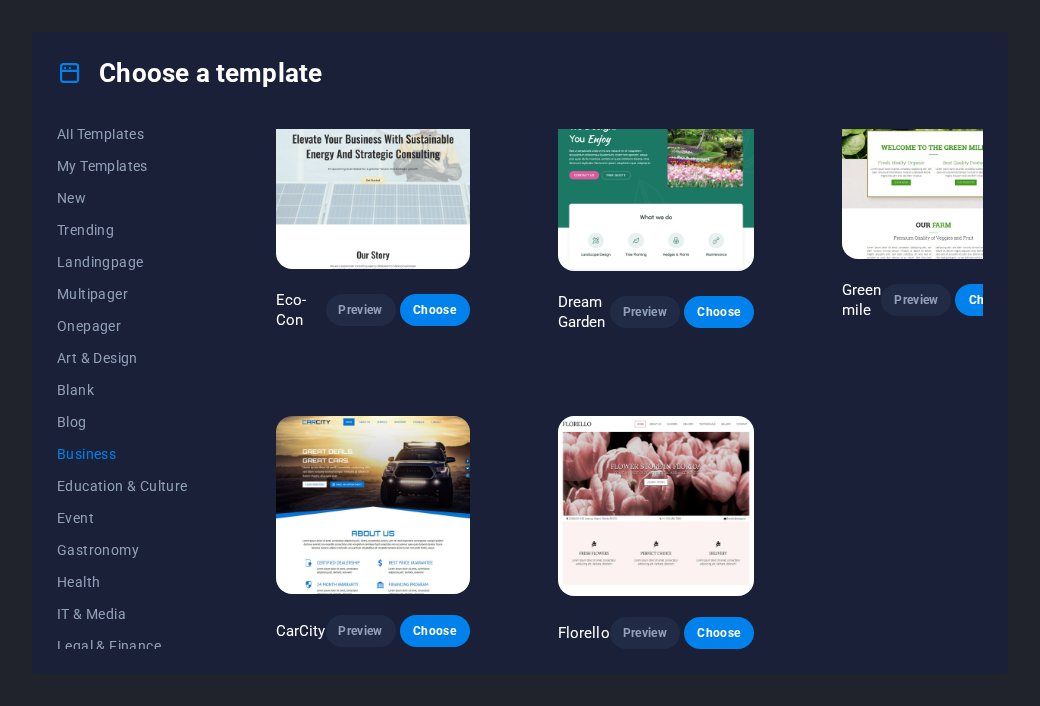 scroll, scrollTop: 0, scrollLeft: 0, axis: both 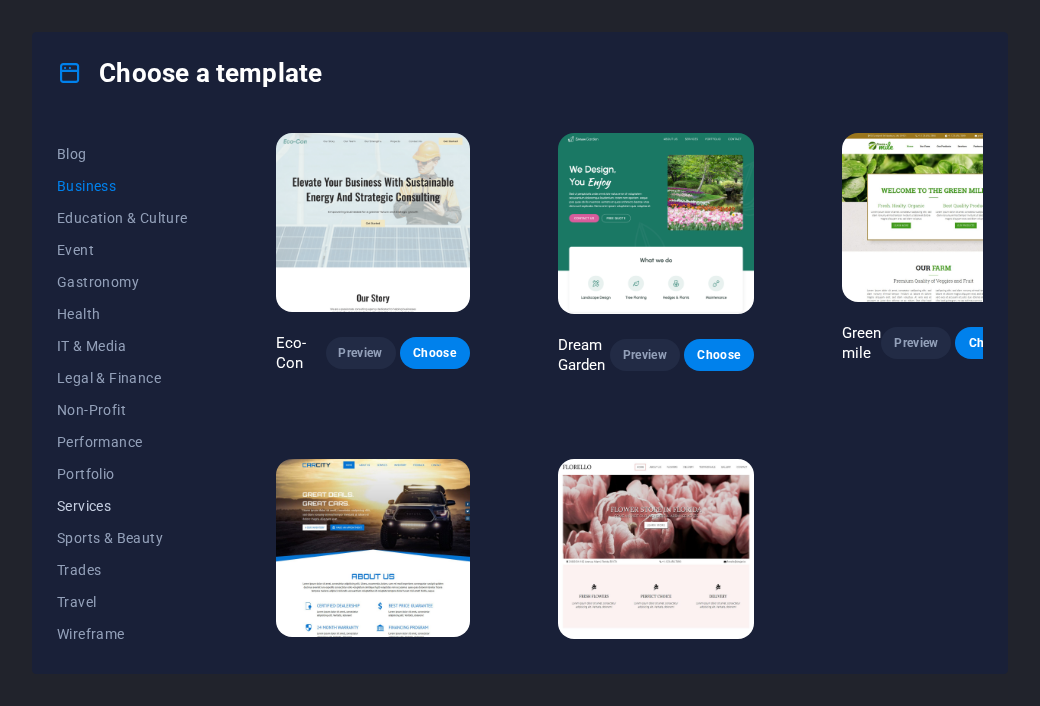 click on "Services" at bounding box center (122, 506) 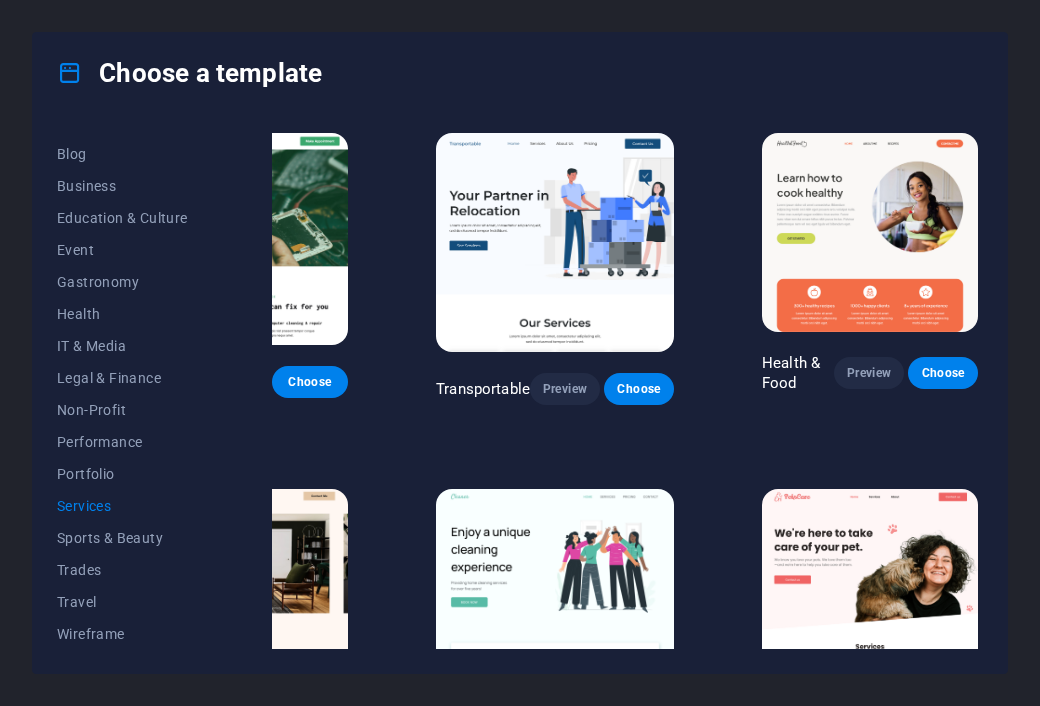scroll, scrollTop: 0, scrollLeft: 0, axis: both 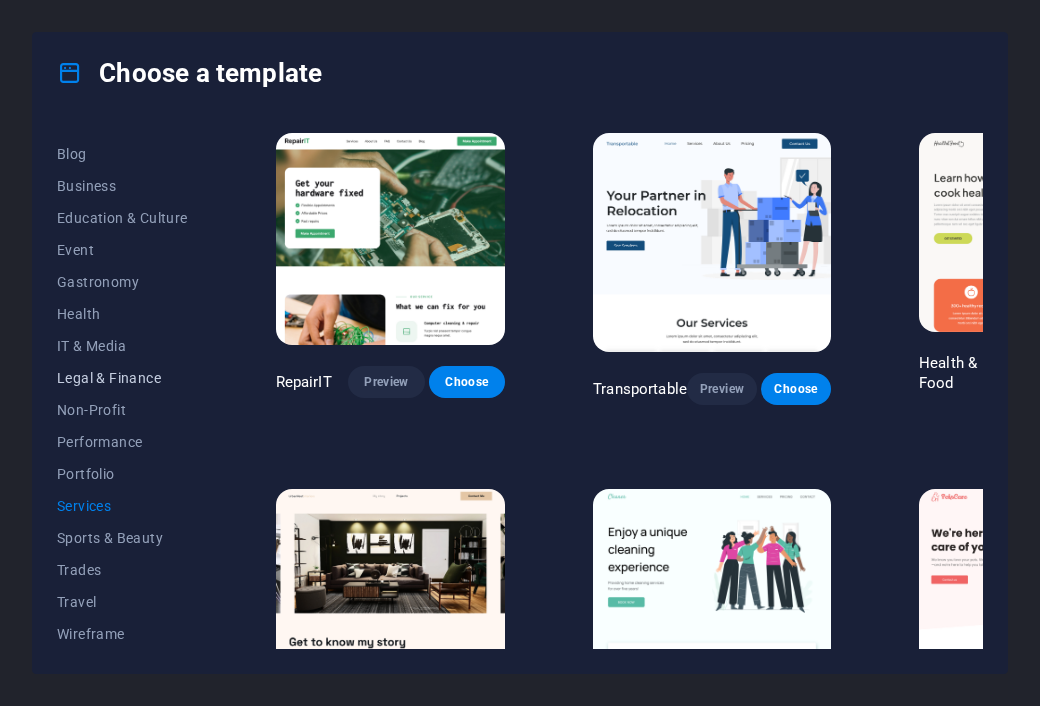 click on "Legal & Finance" at bounding box center [122, 378] 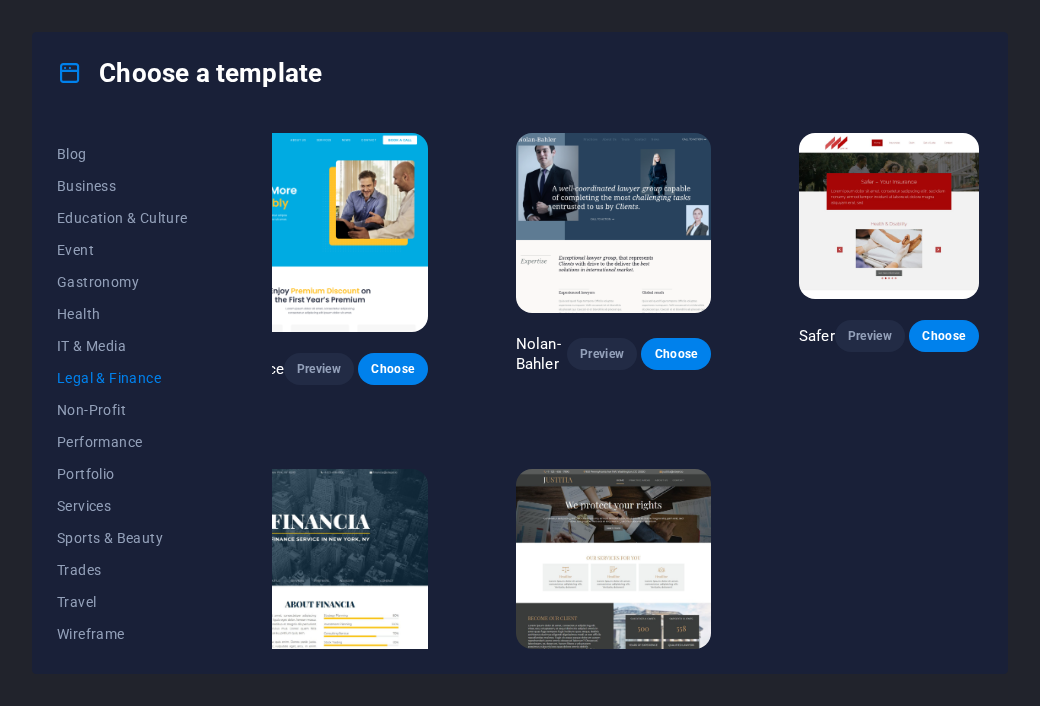 scroll, scrollTop: 0, scrollLeft: 0, axis: both 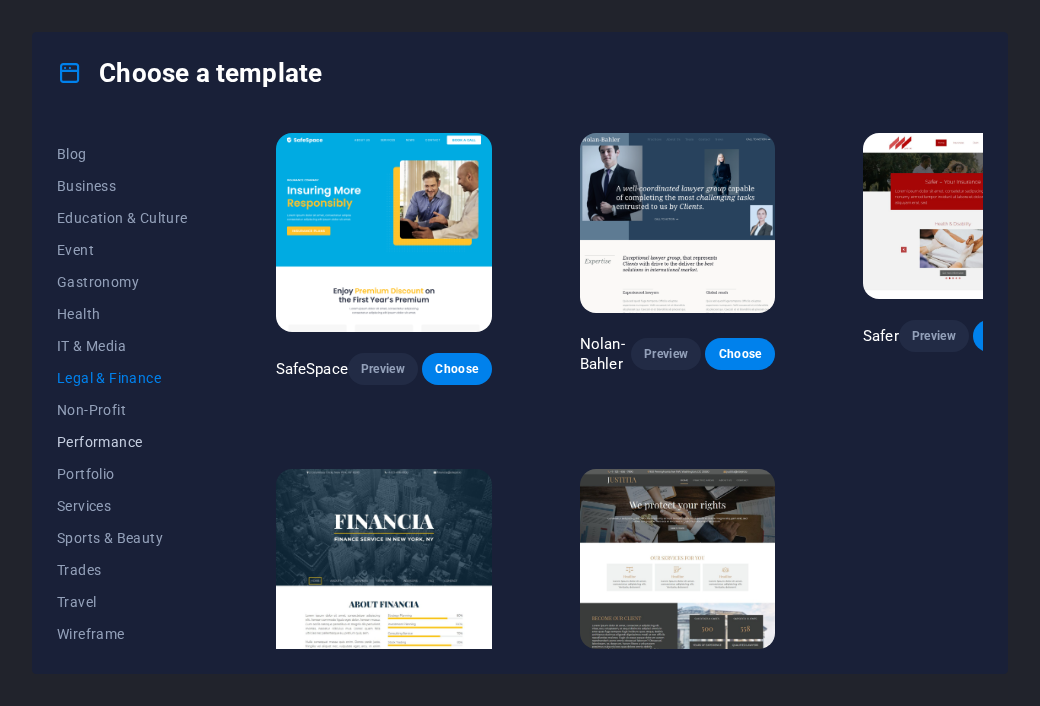 click on "Performance" at bounding box center [122, 442] 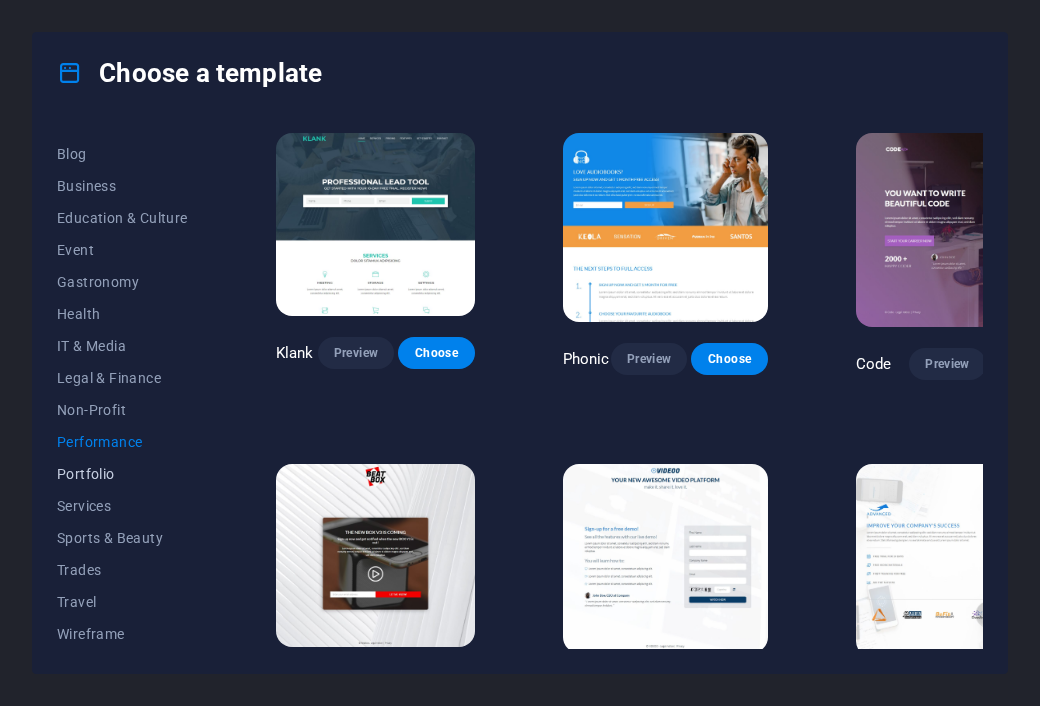 click on "Portfolio" at bounding box center (122, 474) 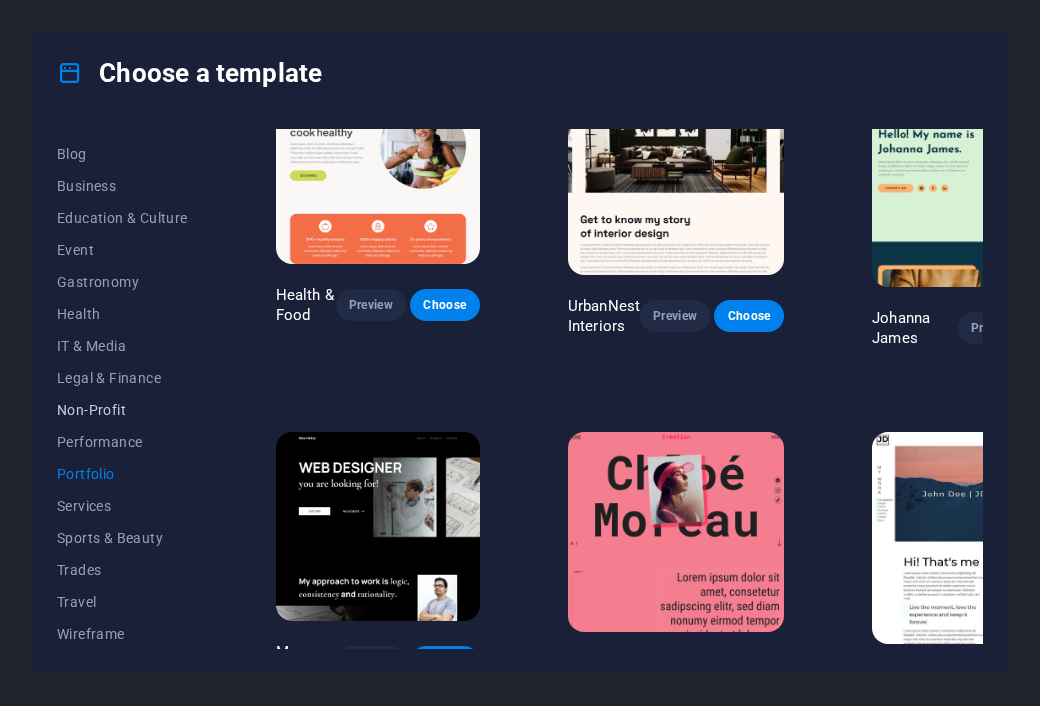 scroll, scrollTop: 53, scrollLeft: 0, axis: vertical 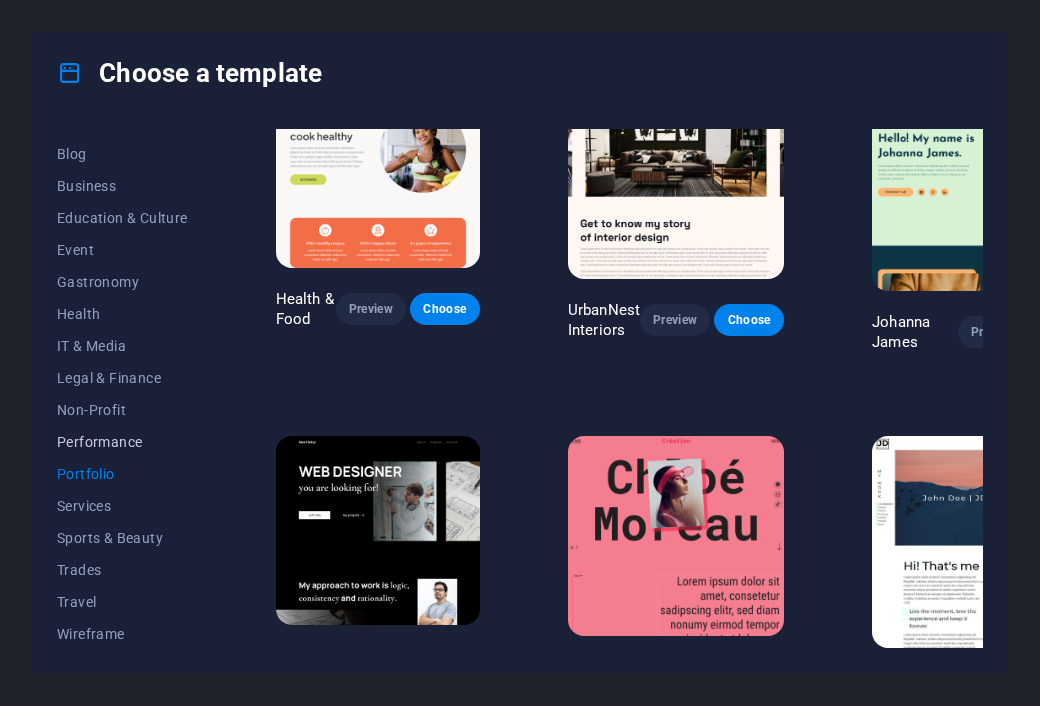 click on "Performance" at bounding box center (122, 442) 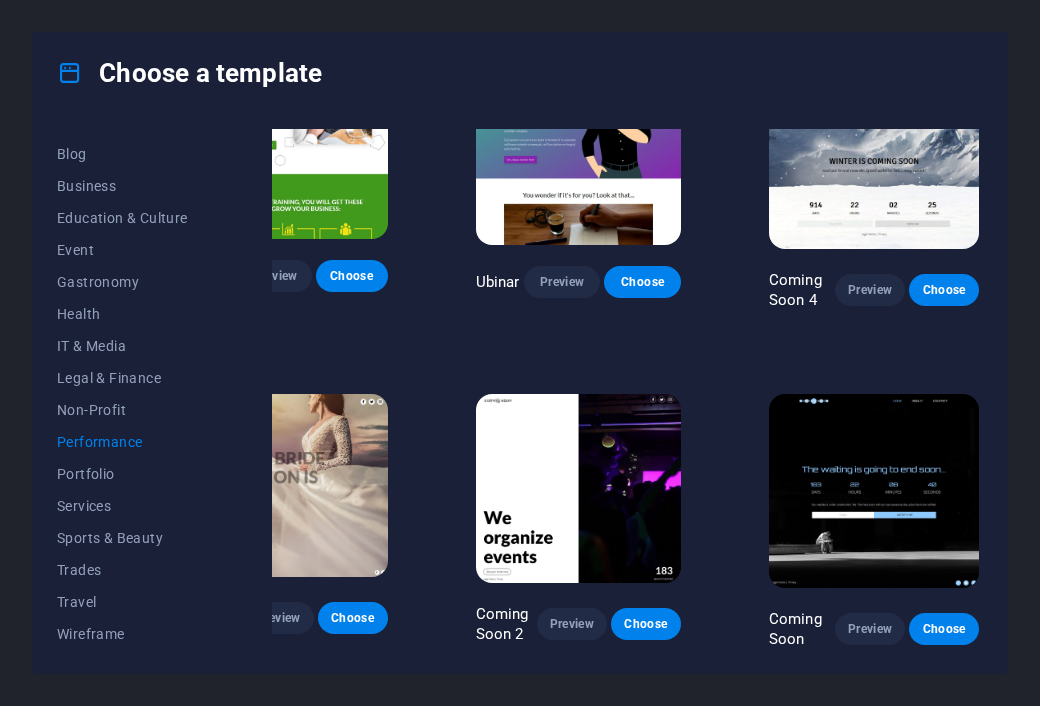 scroll, scrollTop: 1429, scrollLeft: 0, axis: vertical 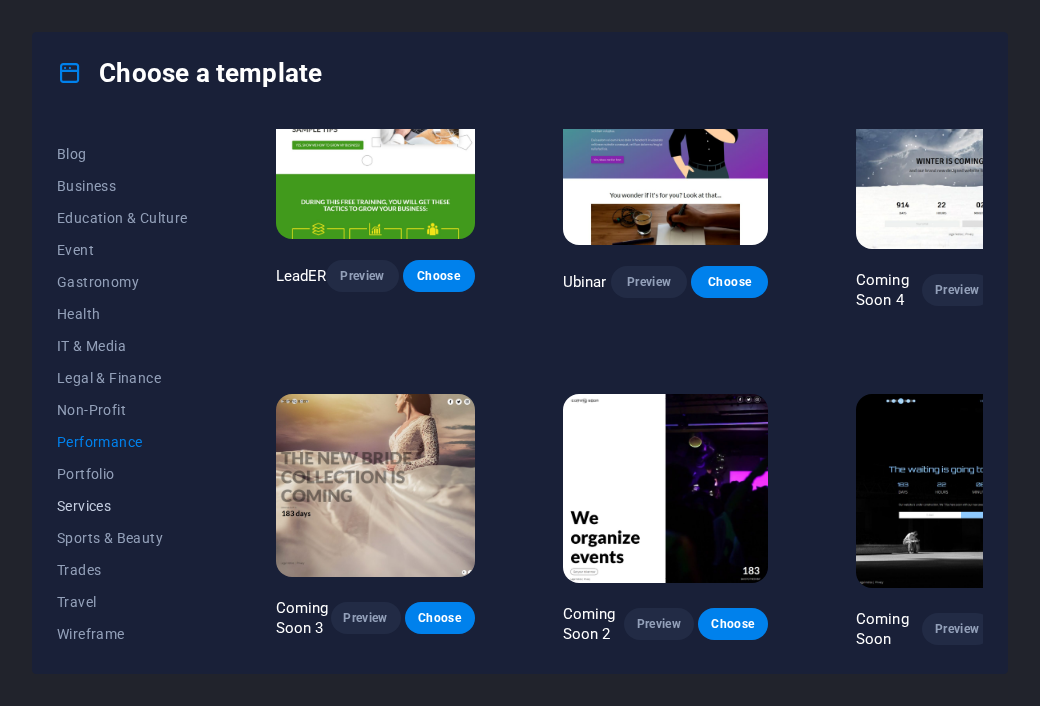 click on "Services" at bounding box center [122, 506] 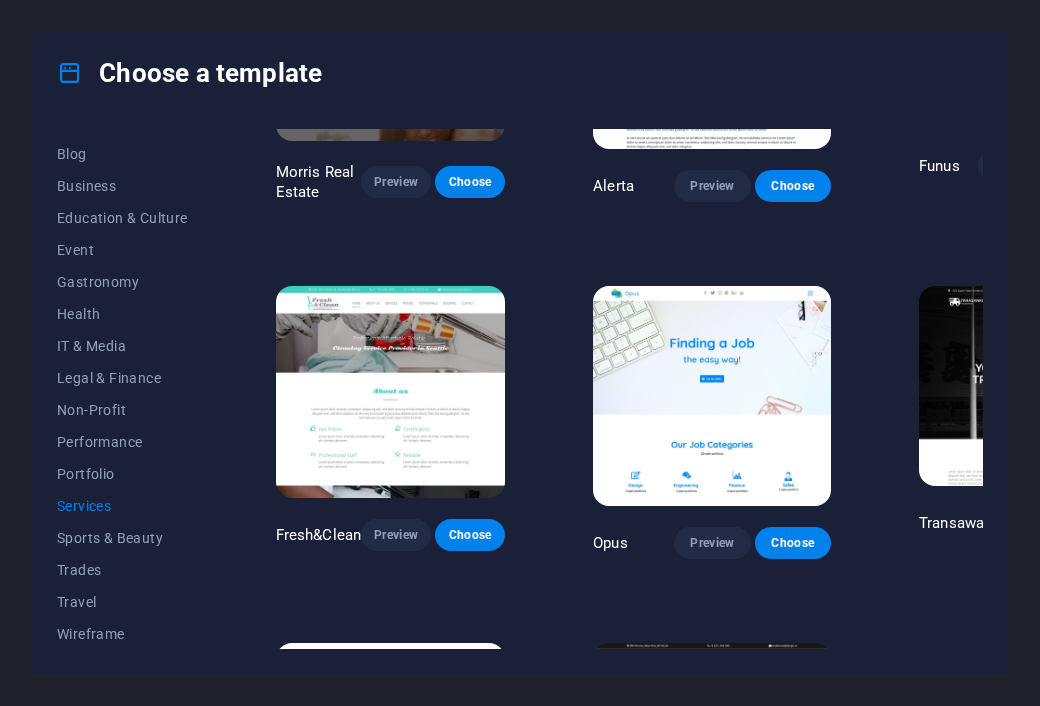 scroll, scrollTop: 1914, scrollLeft: 0, axis: vertical 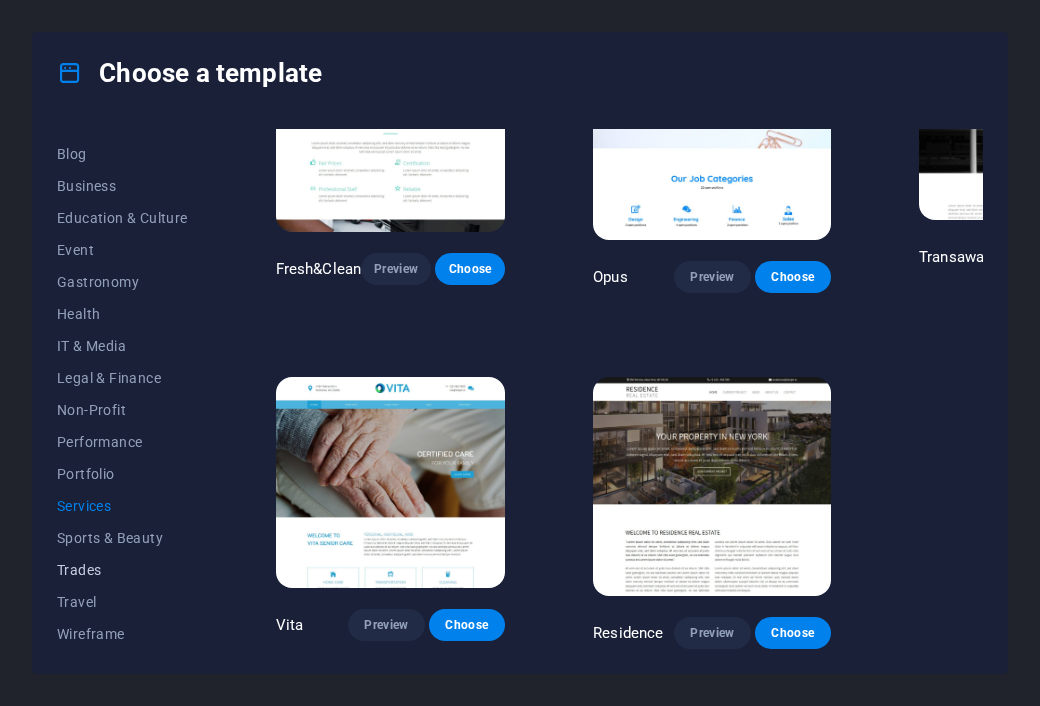 click on "Trades" at bounding box center [122, 570] 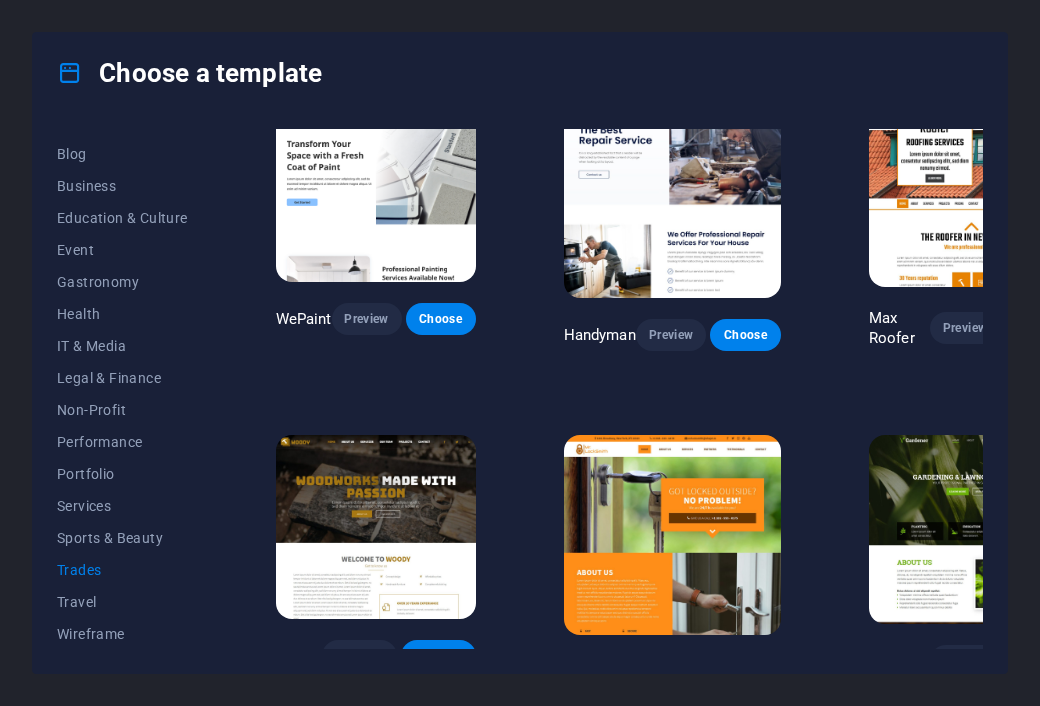 scroll, scrollTop: 0, scrollLeft: 0, axis: both 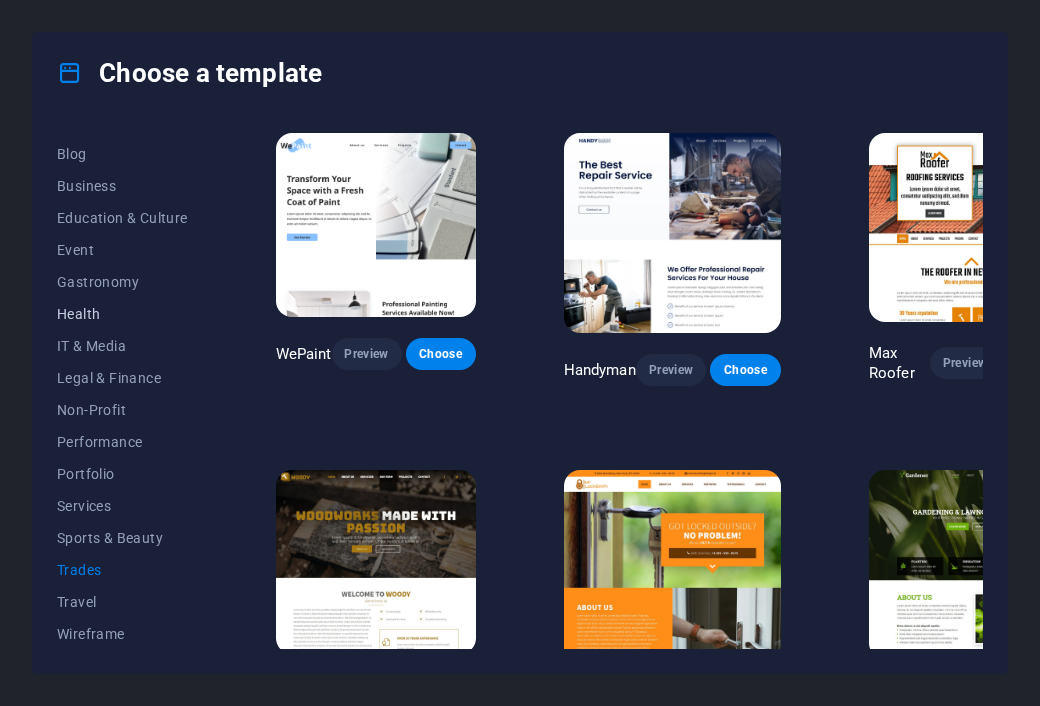 click on "Health" at bounding box center (122, 314) 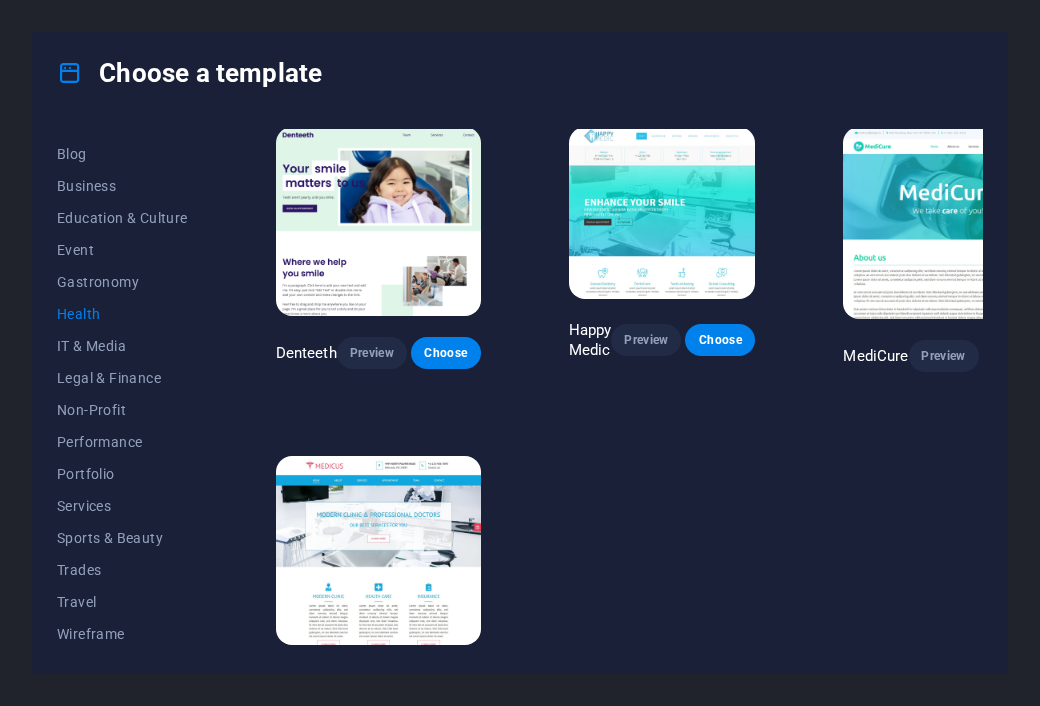scroll, scrollTop: 346, scrollLeft: 0, axis: vertical 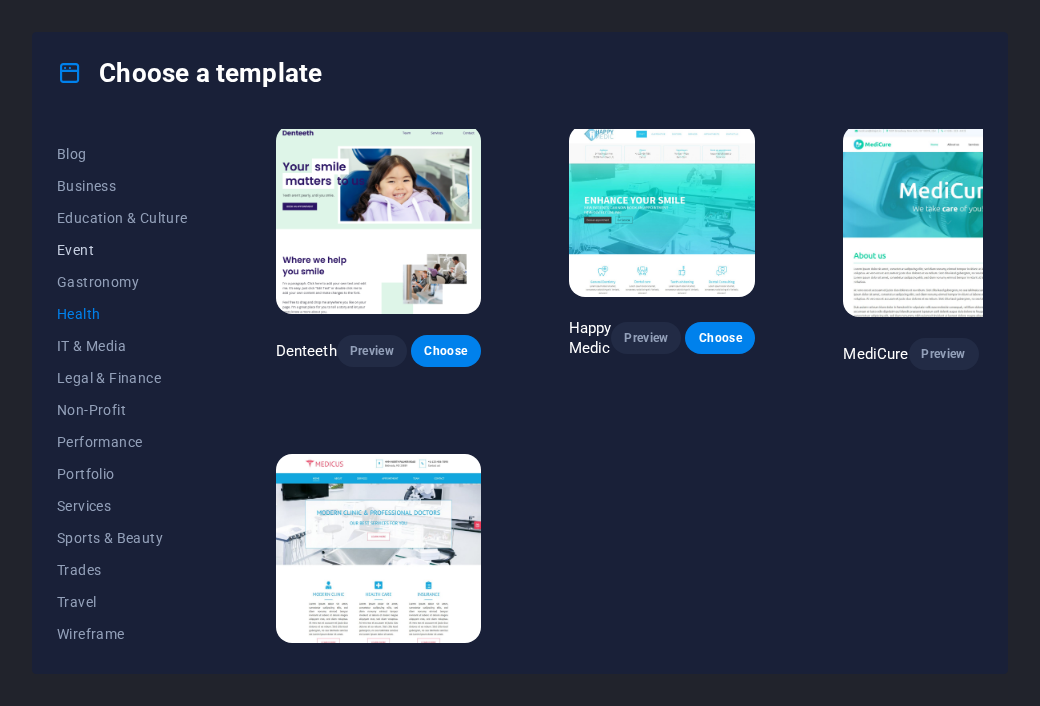 click on "Event" at bounding box center [122, 250] 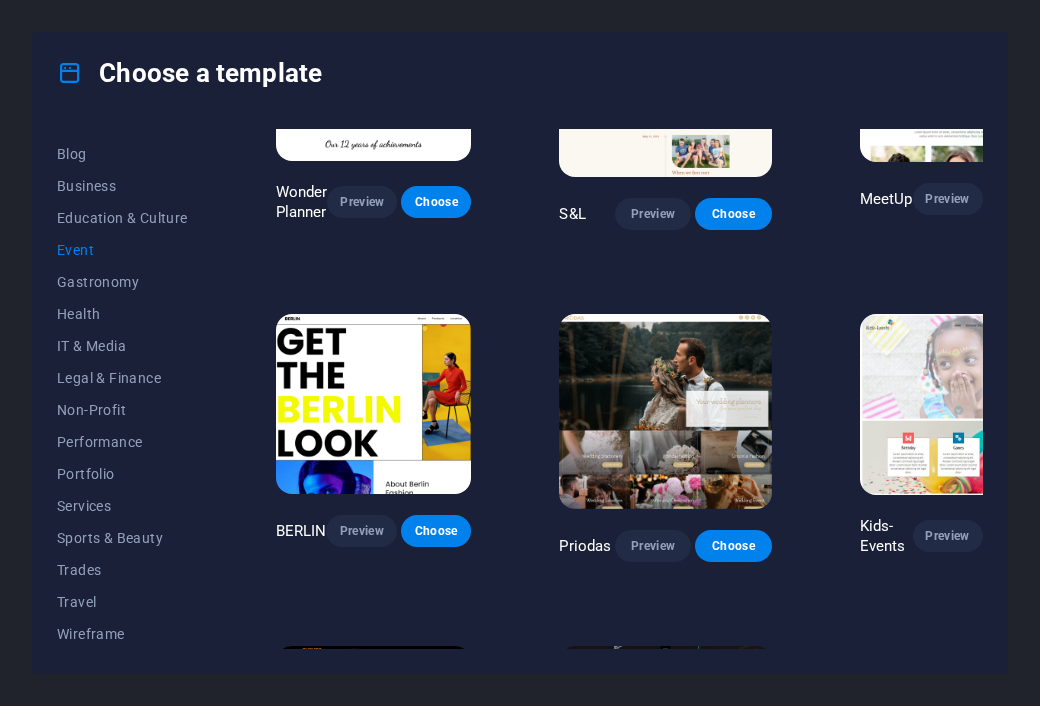 scroll, scrollTop: 154, scrollLeft: 0, axis: vertical 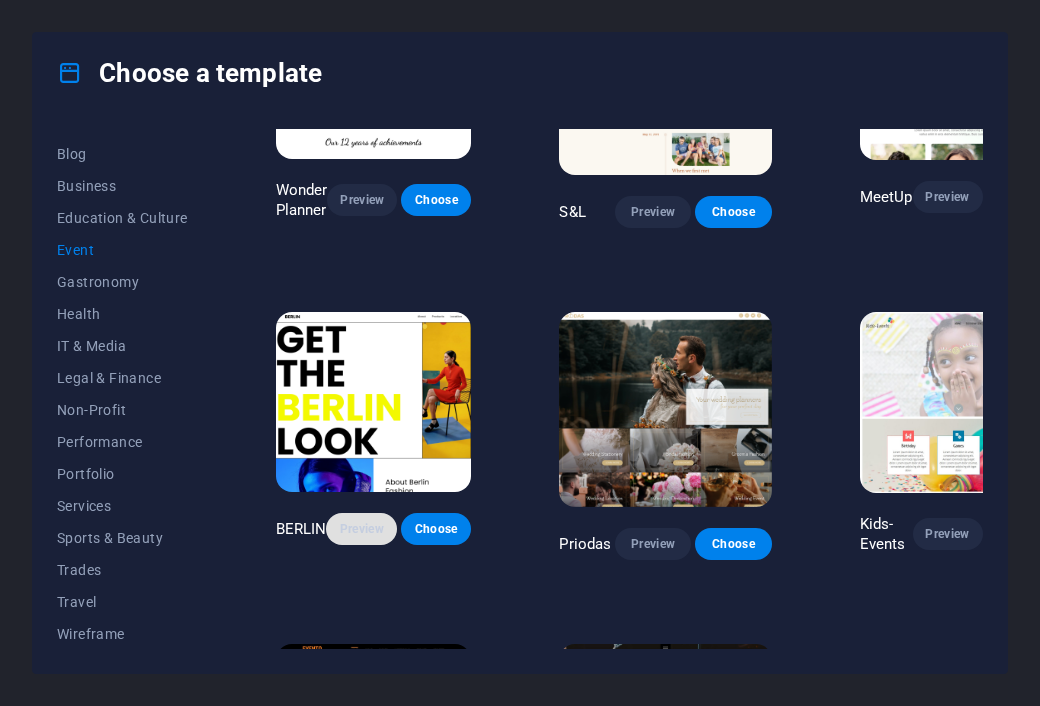 click on "Preview" at bounding box center (361, 529) 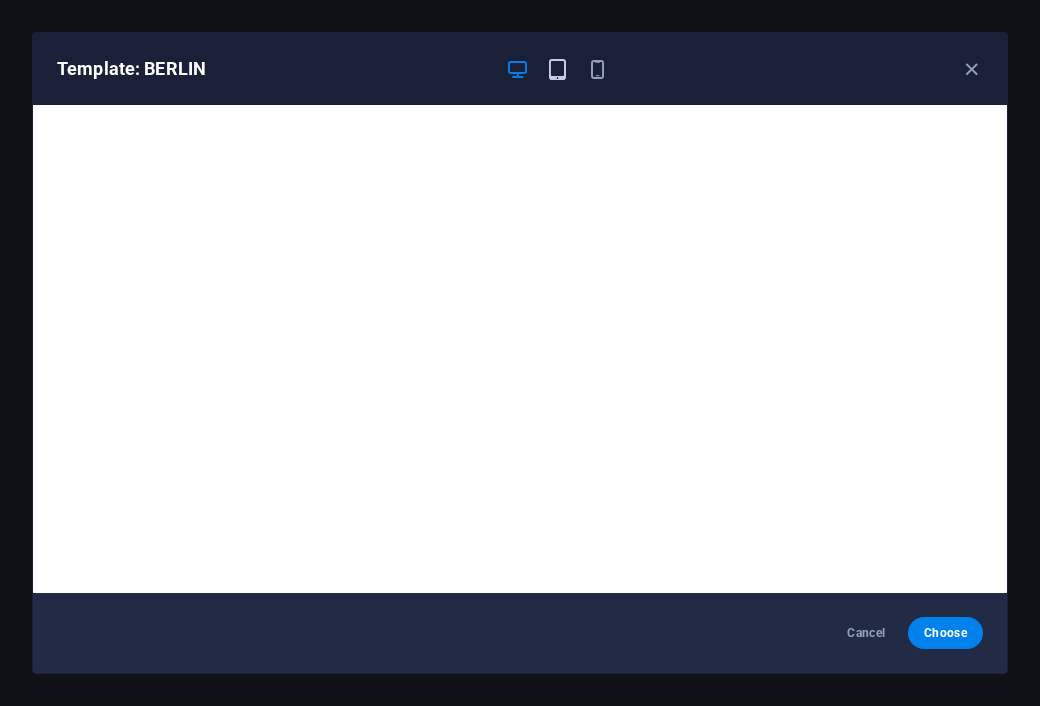click at bounding box center [557, 69] 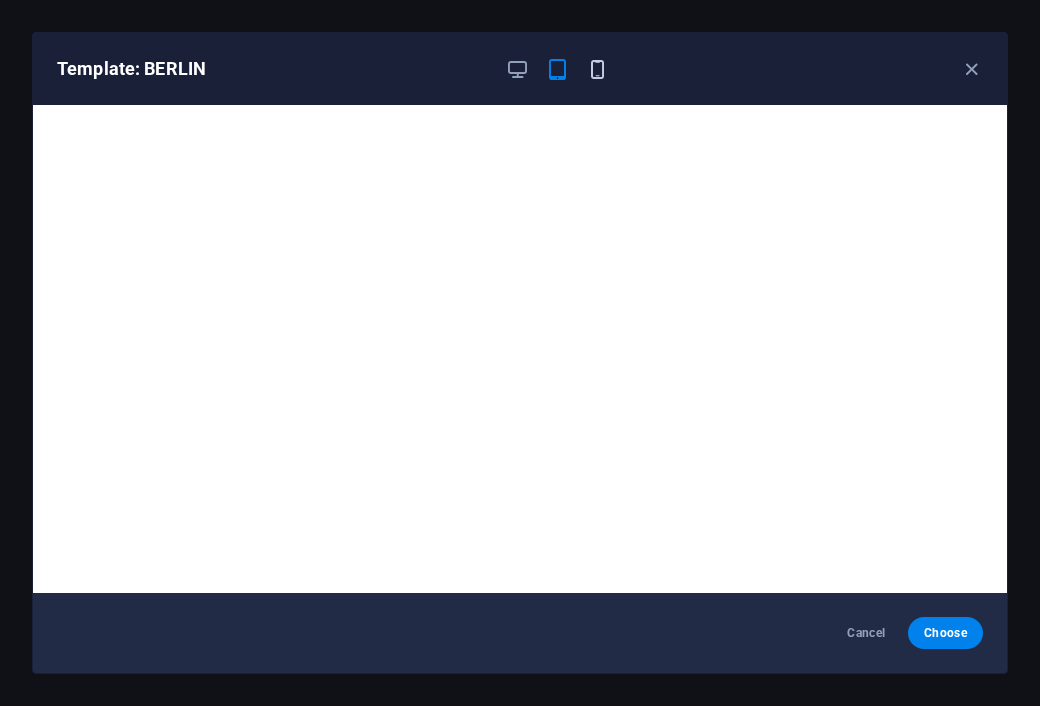 click at bounding box center (597, 69) 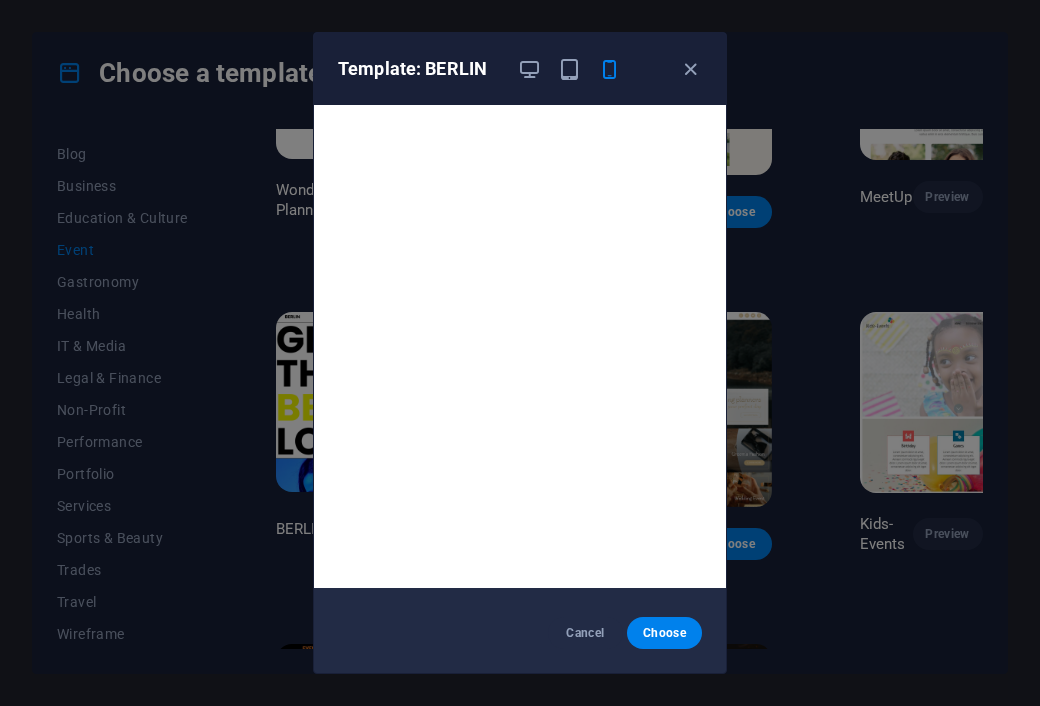 scroll, scrollTop: 0, scrollLeft: 0, axis: both 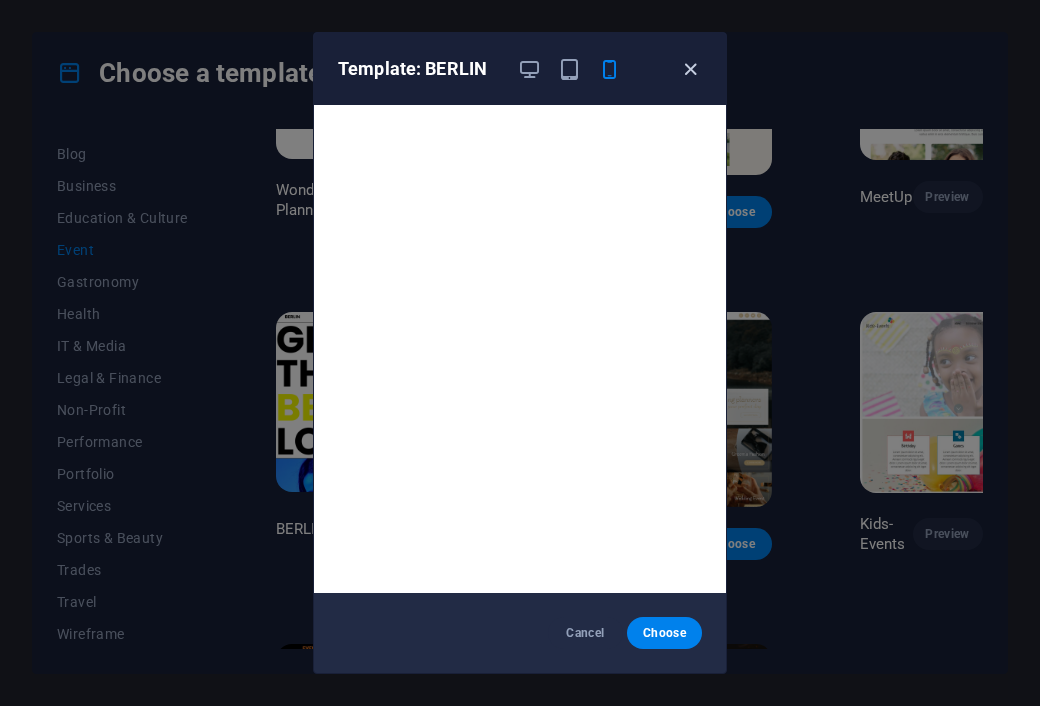 click at bounding box center [690, 69] 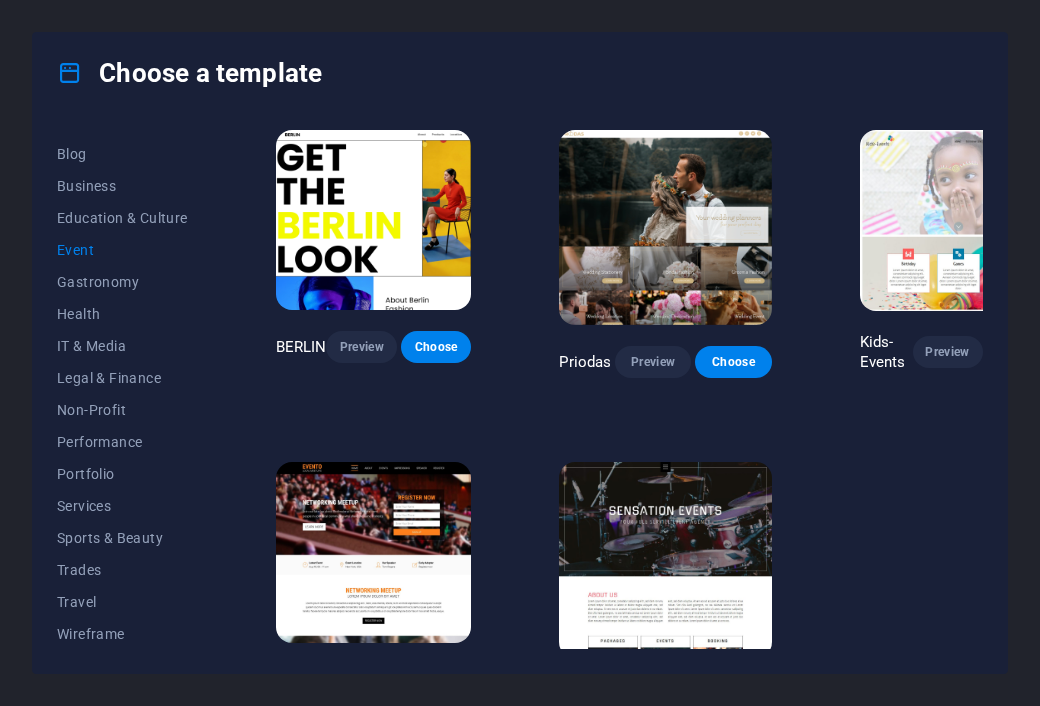 scroll, scrollTop: 411, scrollLeft: 0, axis: vertical 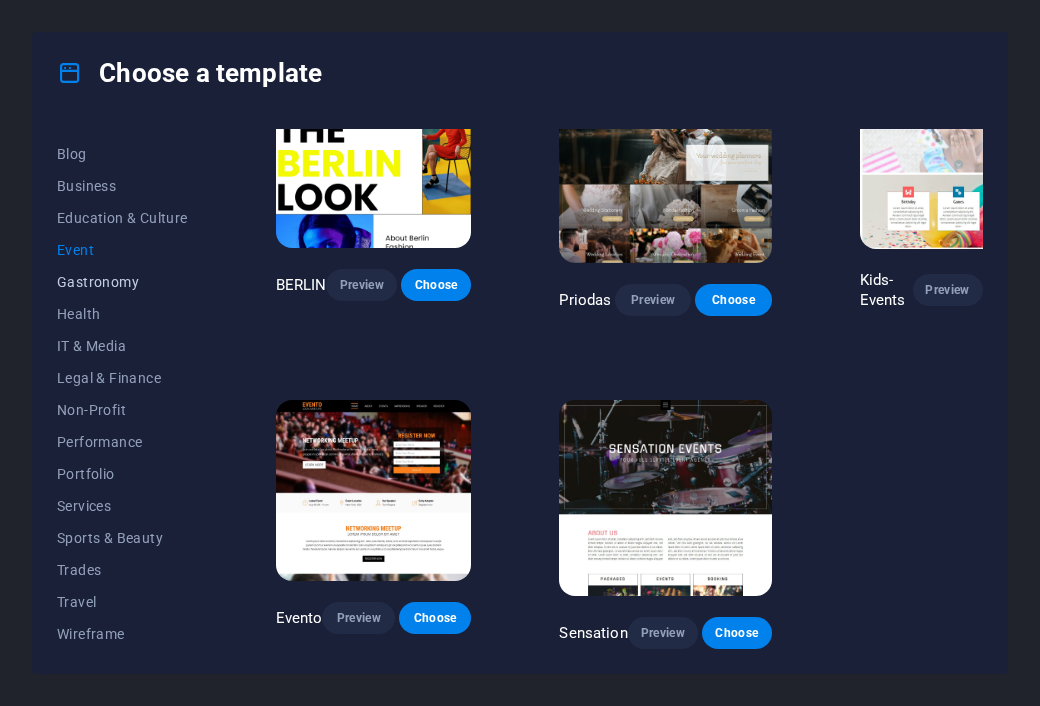 click on "Gastronomy" at bounding box center [122, 282] 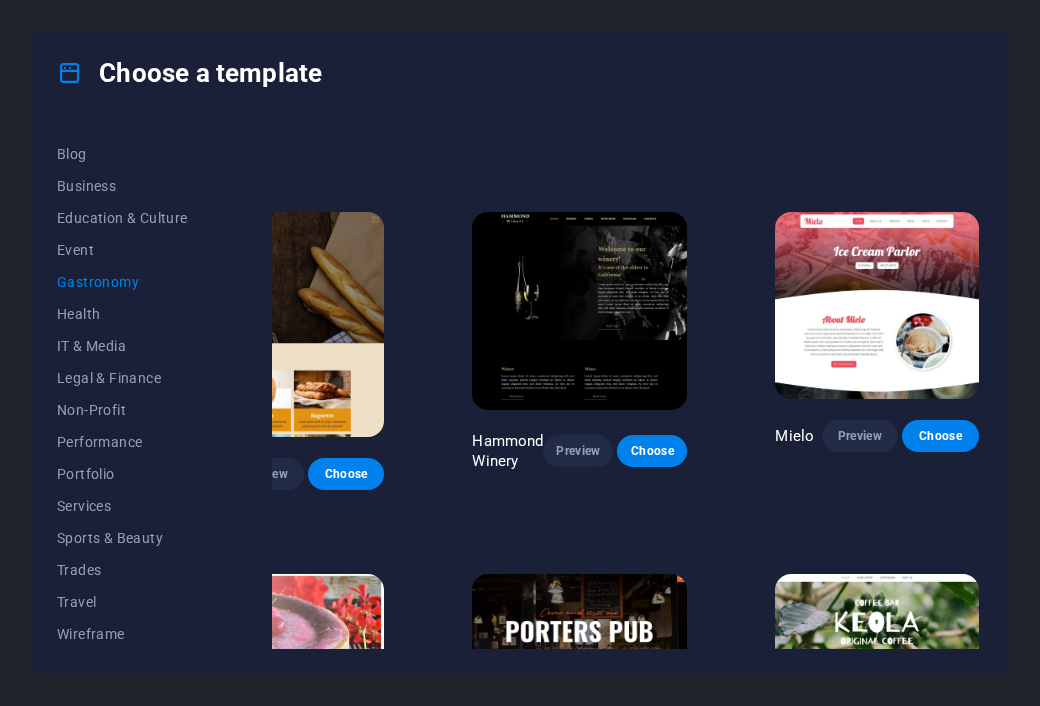 scroll, scrollTop: 1005, scrollLeft: 141, axis: both 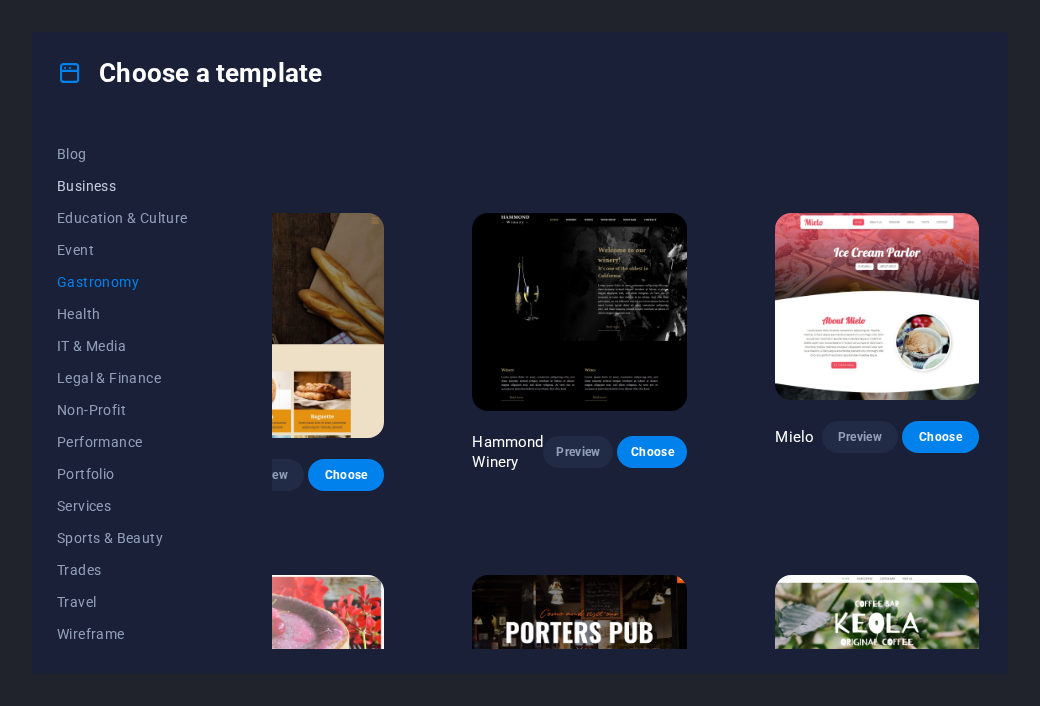 click on "Business" at bounding box center [122, 186] 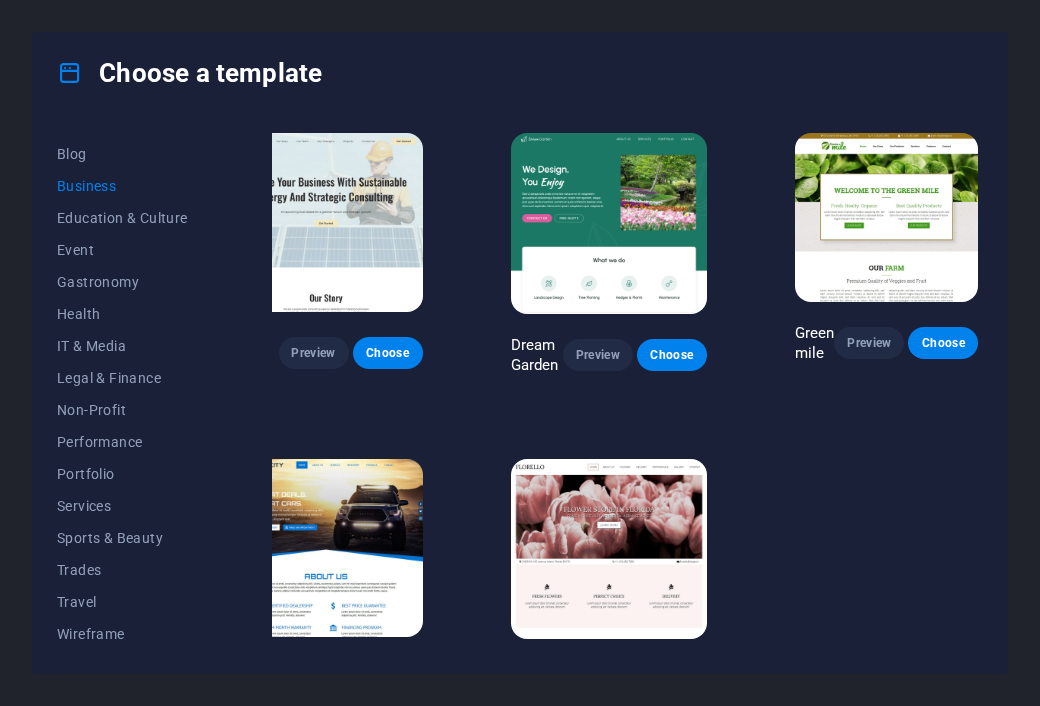 scroll, scrollTop: 55, scrollLeft: 51, axis: both 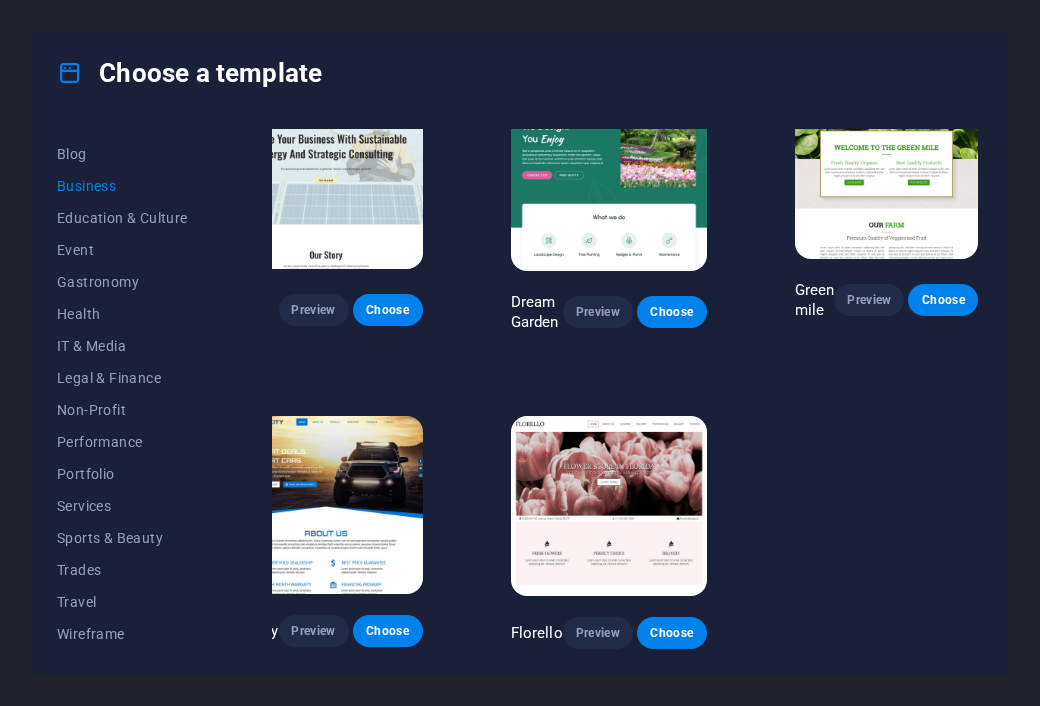 click on "All Templates My Templates New Trending Landingpage Multipager Onepager Art & Design Blank Blog Business Education & Culture Event Gastronomy Health IT & Media Legal & Finance Non-Profit Performance Portfolio Services Sports & Beauty Trades Travel Wireframe Eco-Con Preview Choose Dream Garden Preview Choose Green mile Preview Choose CarCity Preview Choose Florello Preview Choose" at bounding box center [520, 393] 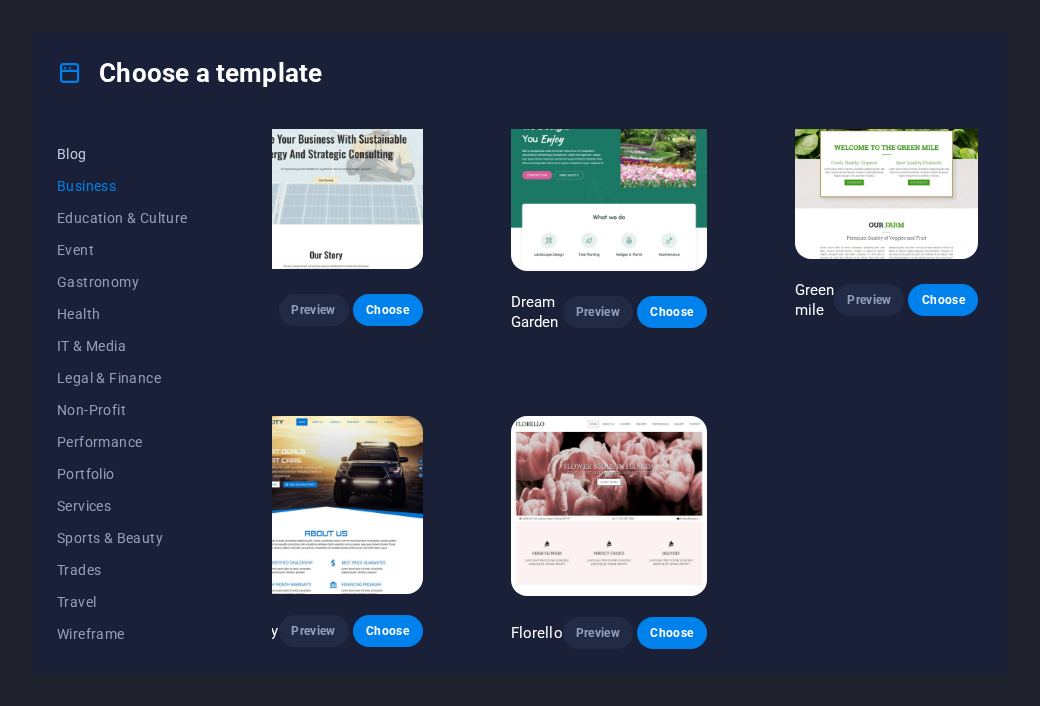 click on "Blog" at bounding box center (122, 154) 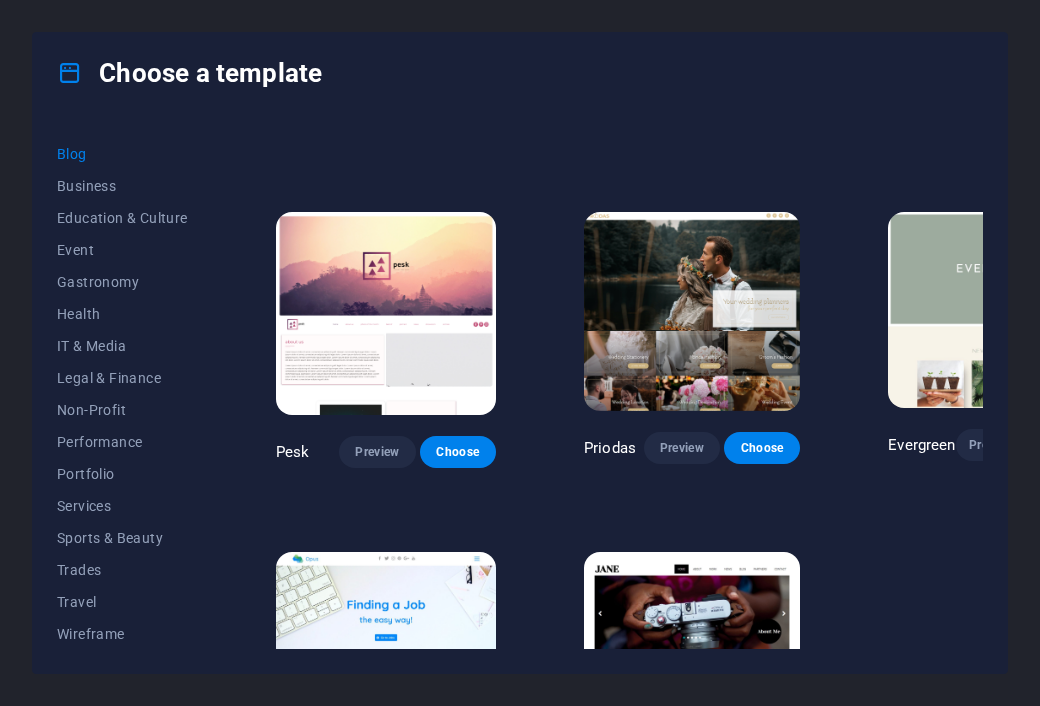 scroll, scrollTop: 1968, scrollLeft: 0, axis: vertical 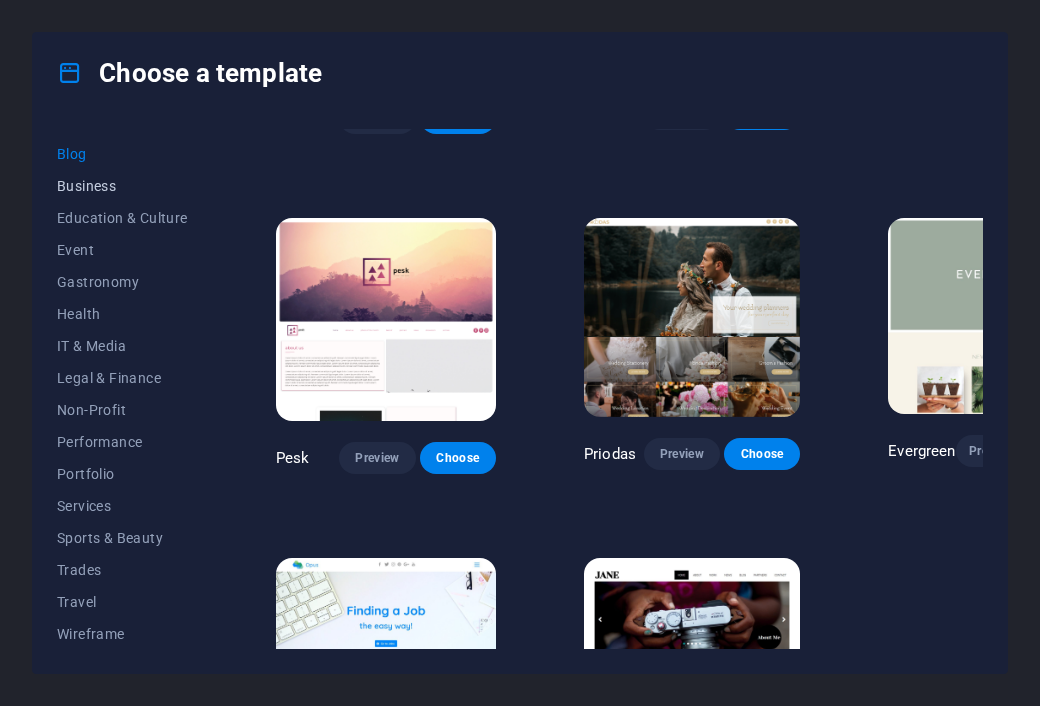 click on "Business" at bounding box center (122, 186) 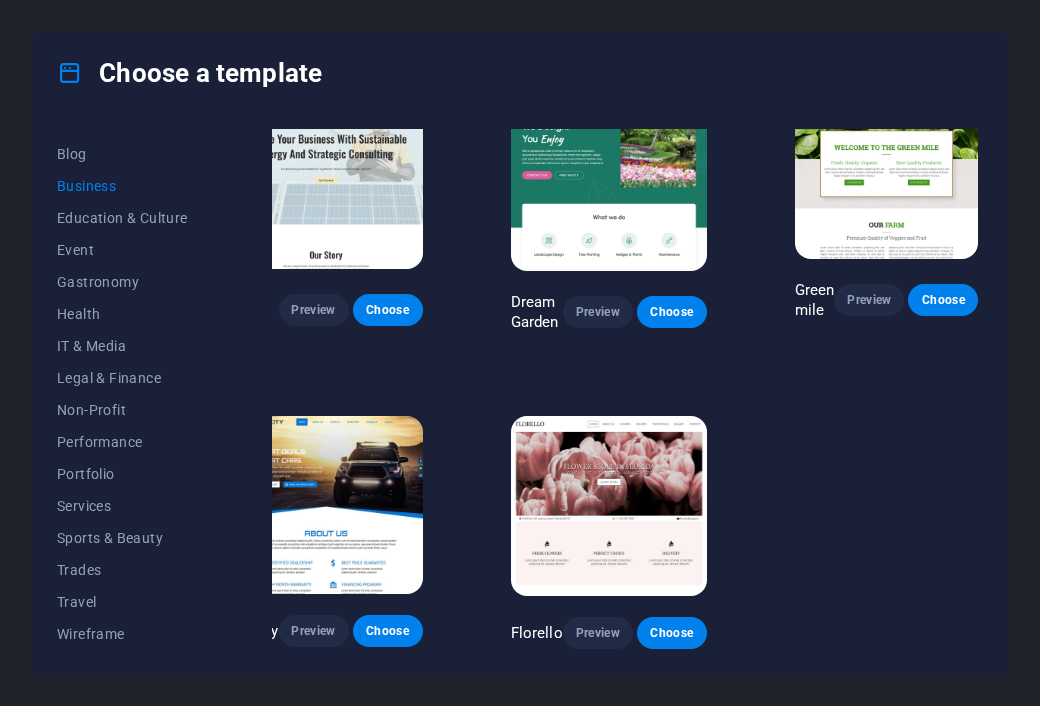 scroll, scrollTop: 55, scrollLeft: 0, axis: vertical 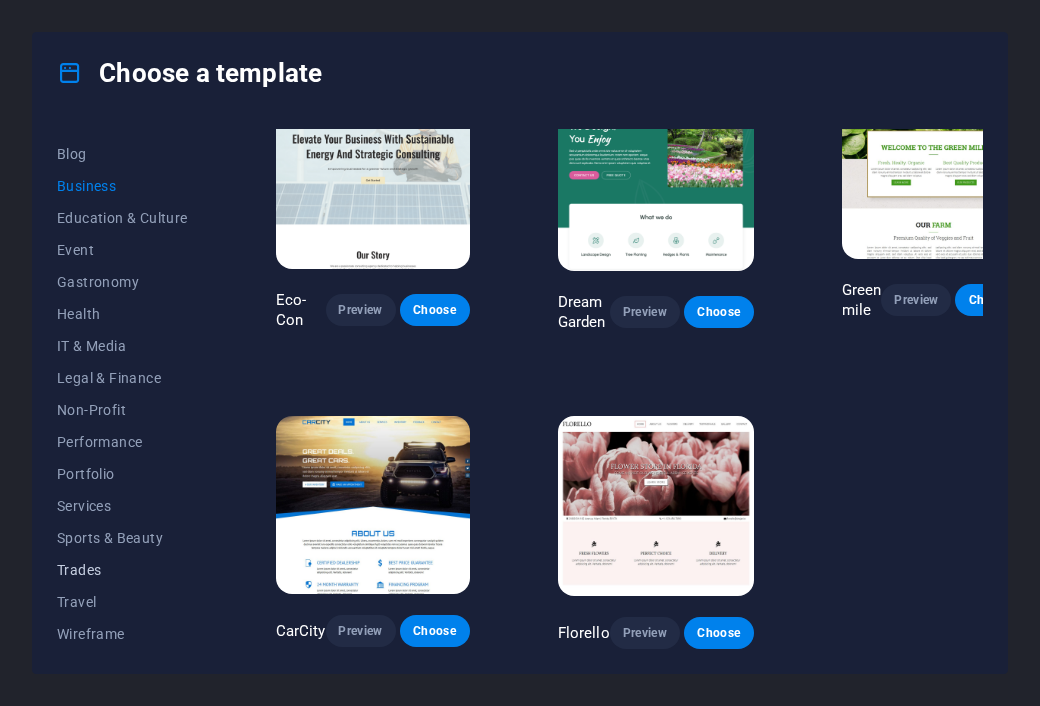 click on "Trades" at bounding box center (122, 570) 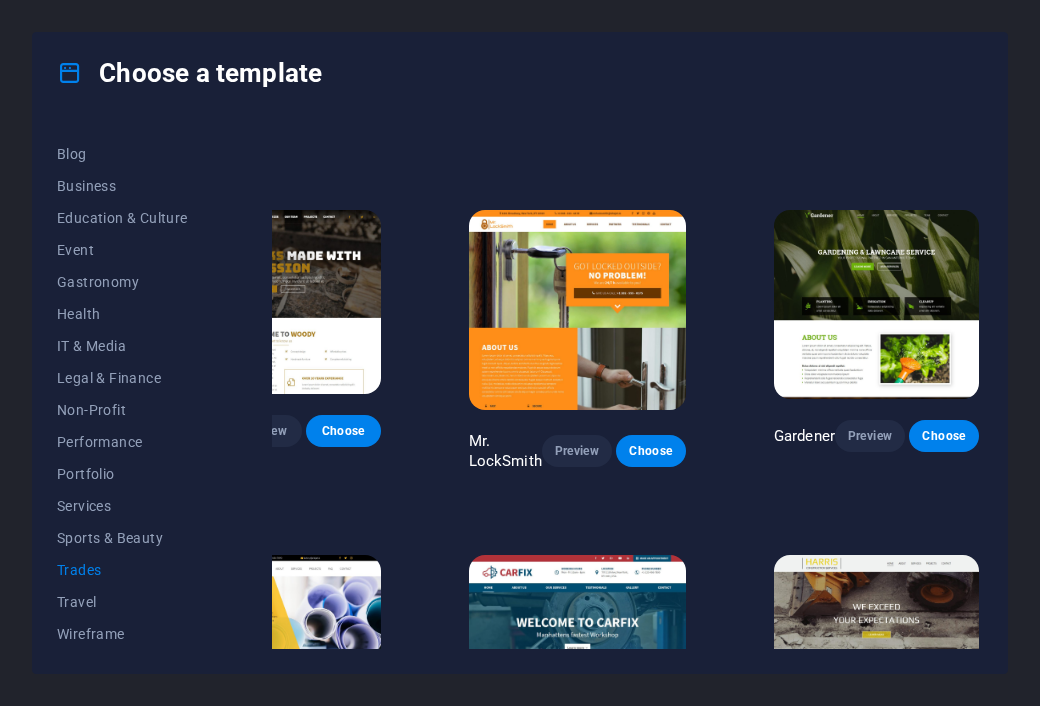 scroll, scrollTop: 257, scrollLeft: 103, axis: both 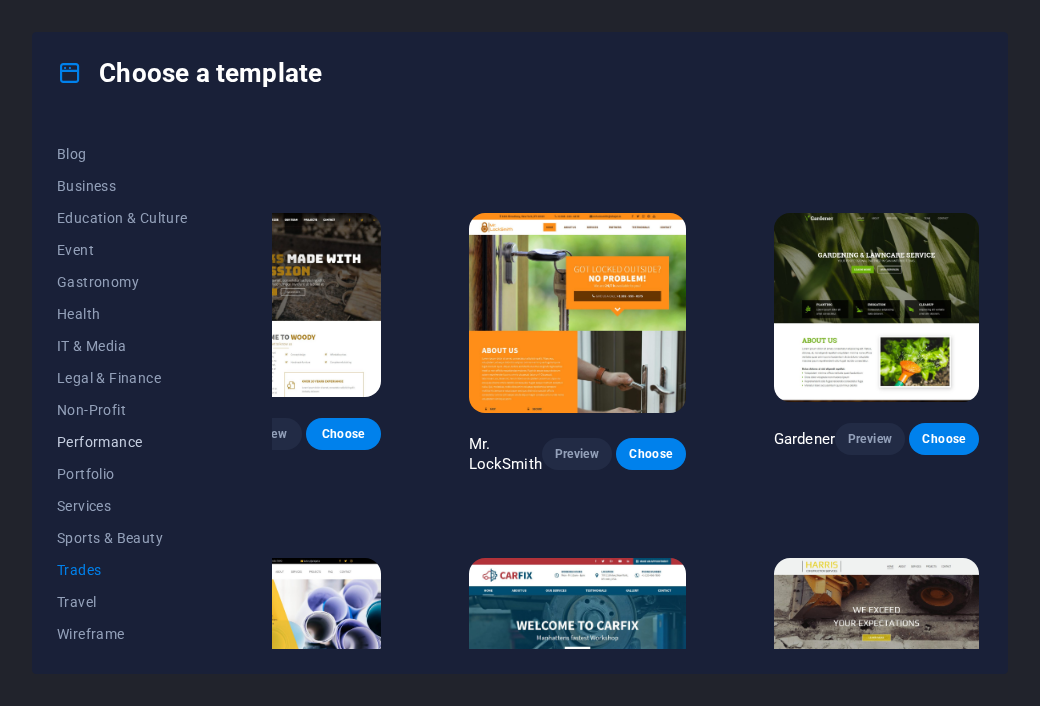 click on "Performance" at bounding box center [122, 442] 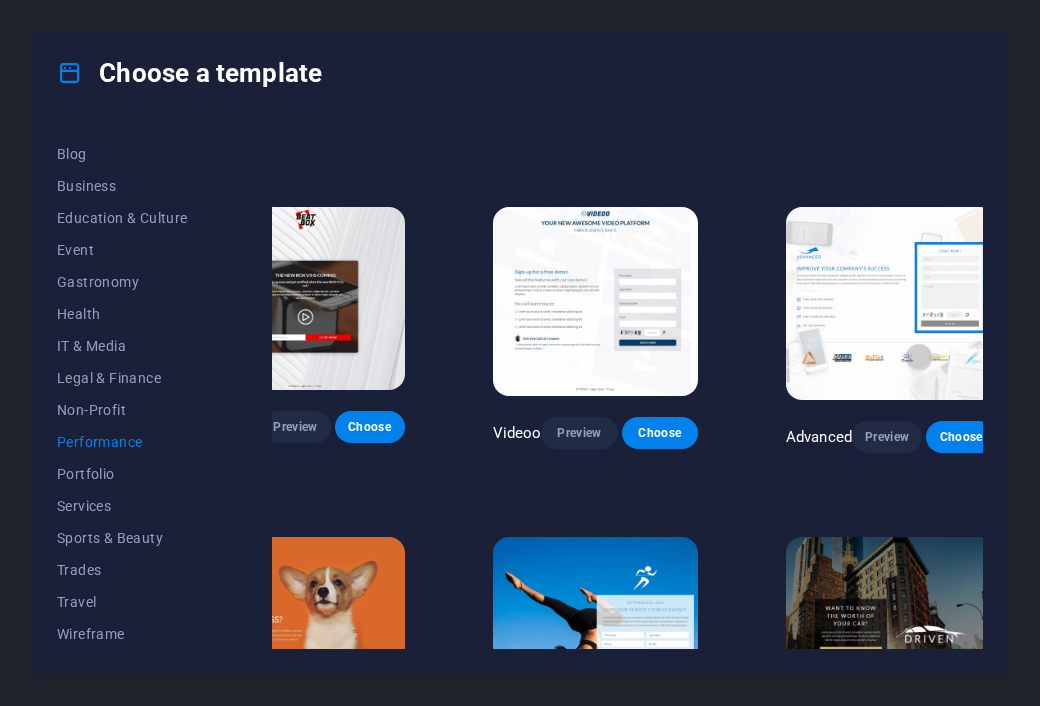 scroll, scrollTop: 257, scrollLeft: 75, axis: both 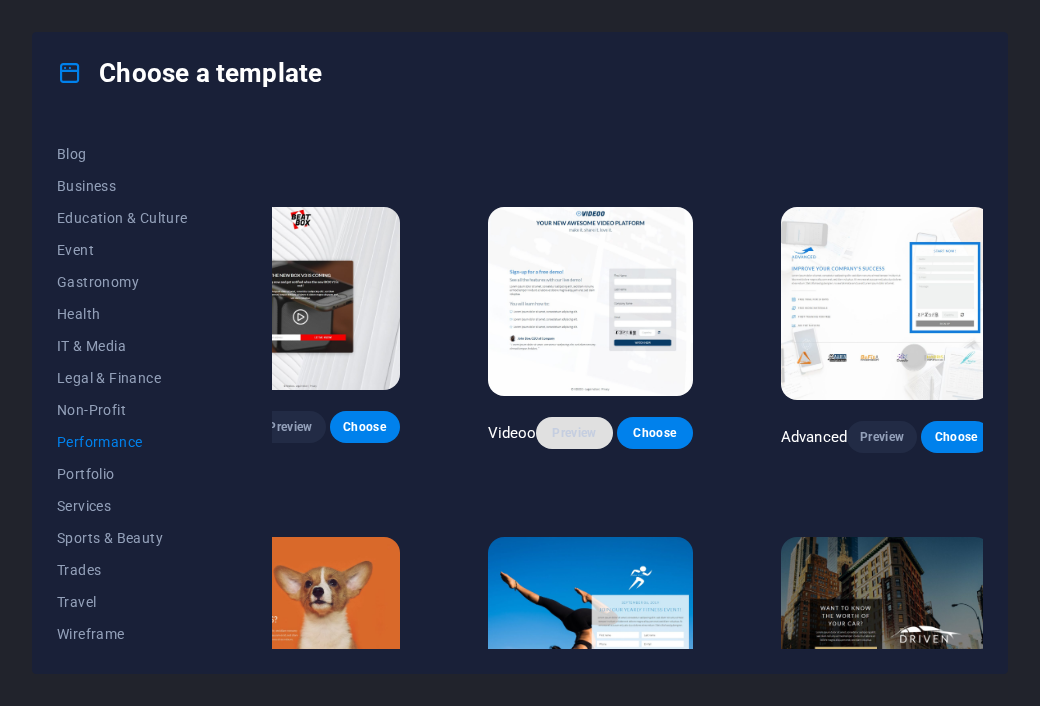 click on "Preview" at bounding box center [574, 433] 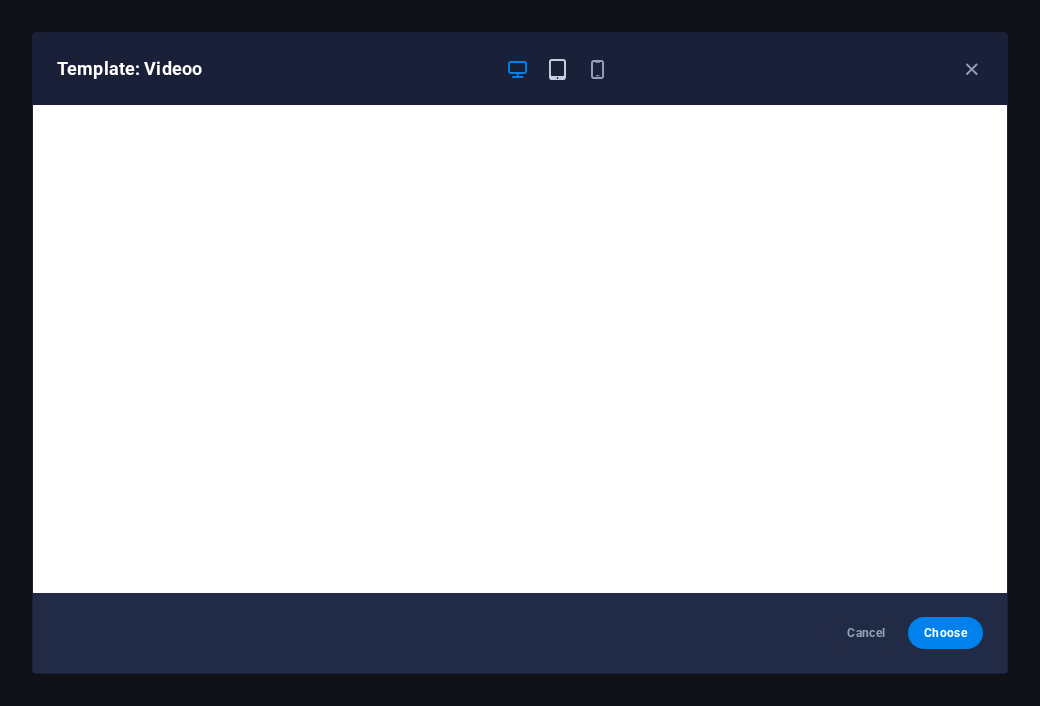click at bounding box center (557, 69) 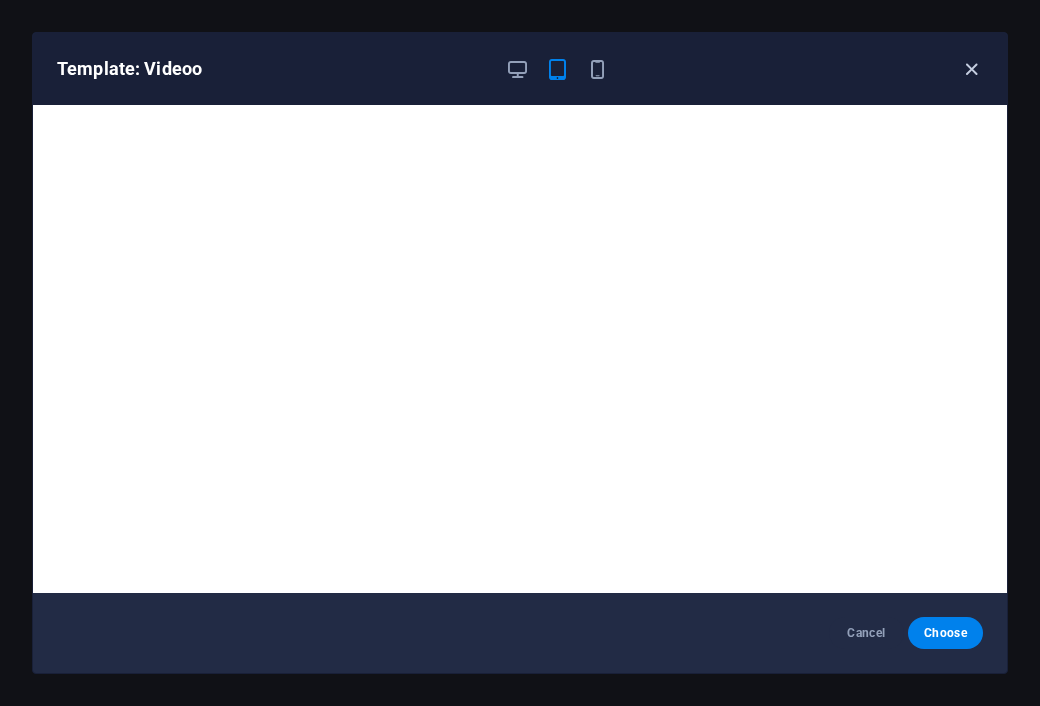 click at bounding box center [971, 69] 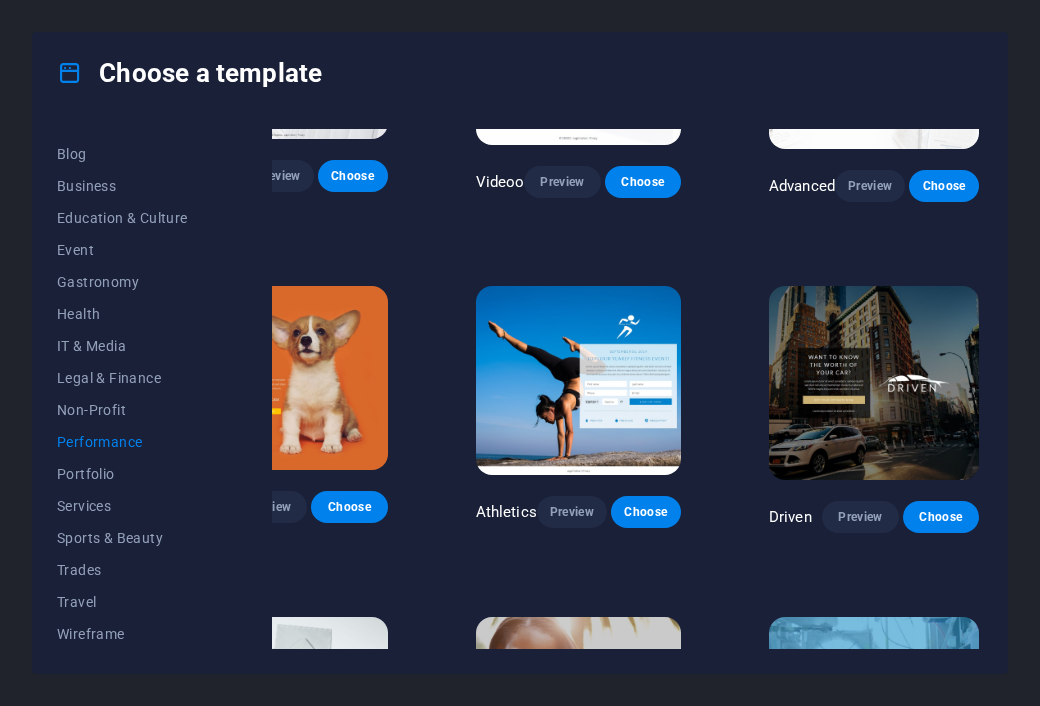 scroll, scrollTop: 520, scrollLeft: 93, axis: both 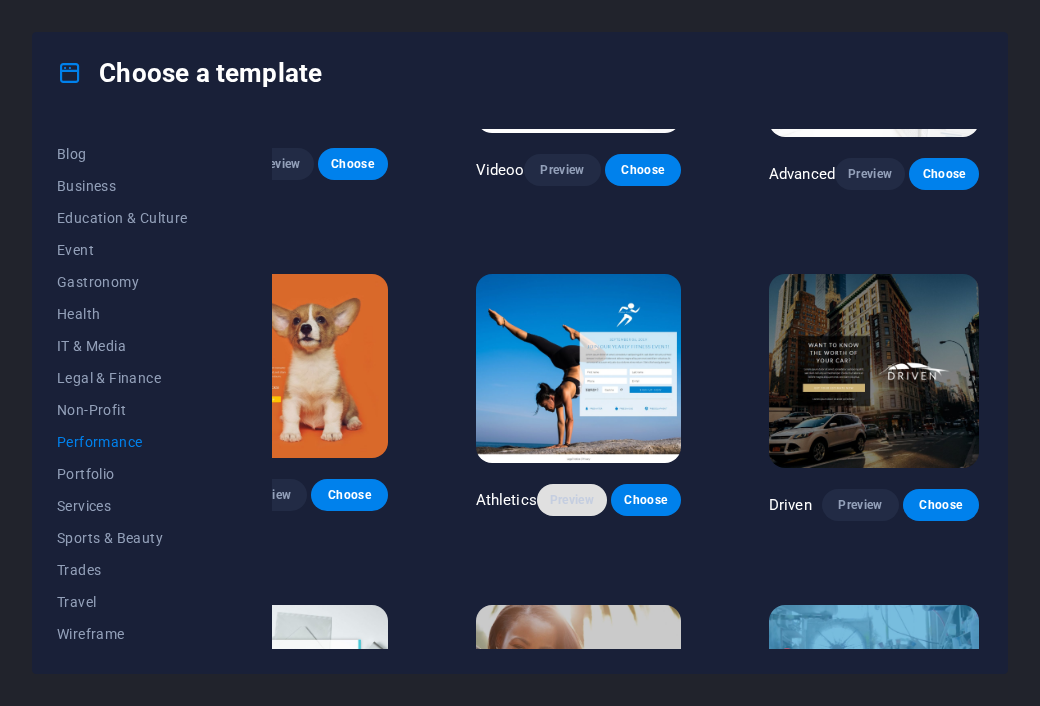 click on "Preview" at bounding box center (572, 500) 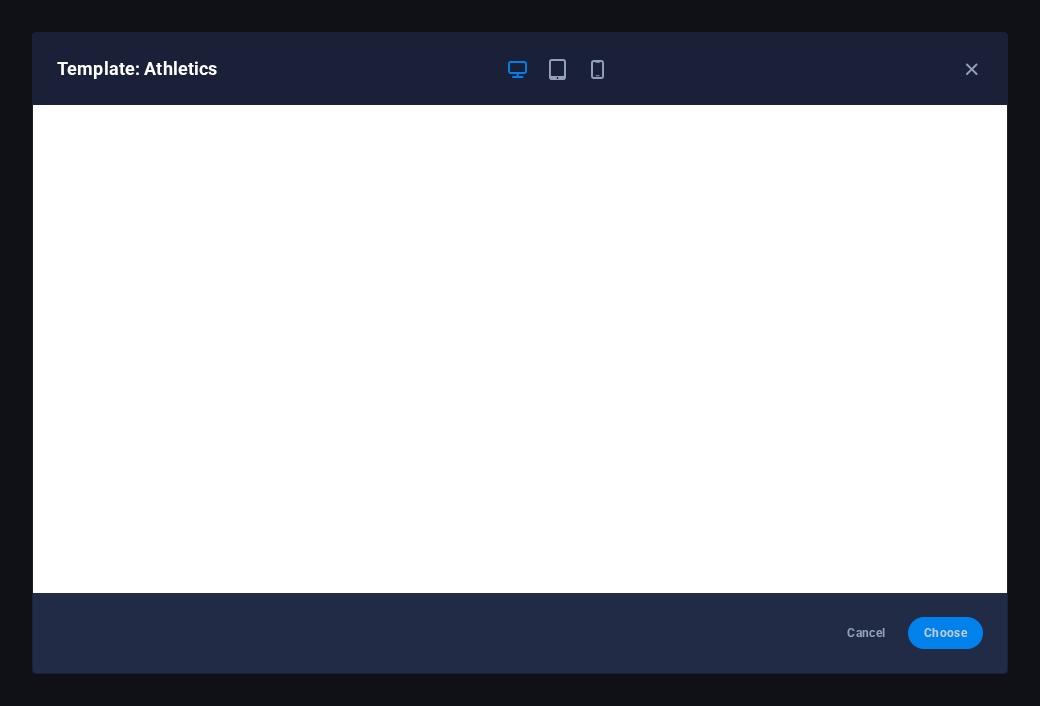 click on "Choose" at bounding box center [945, 633] 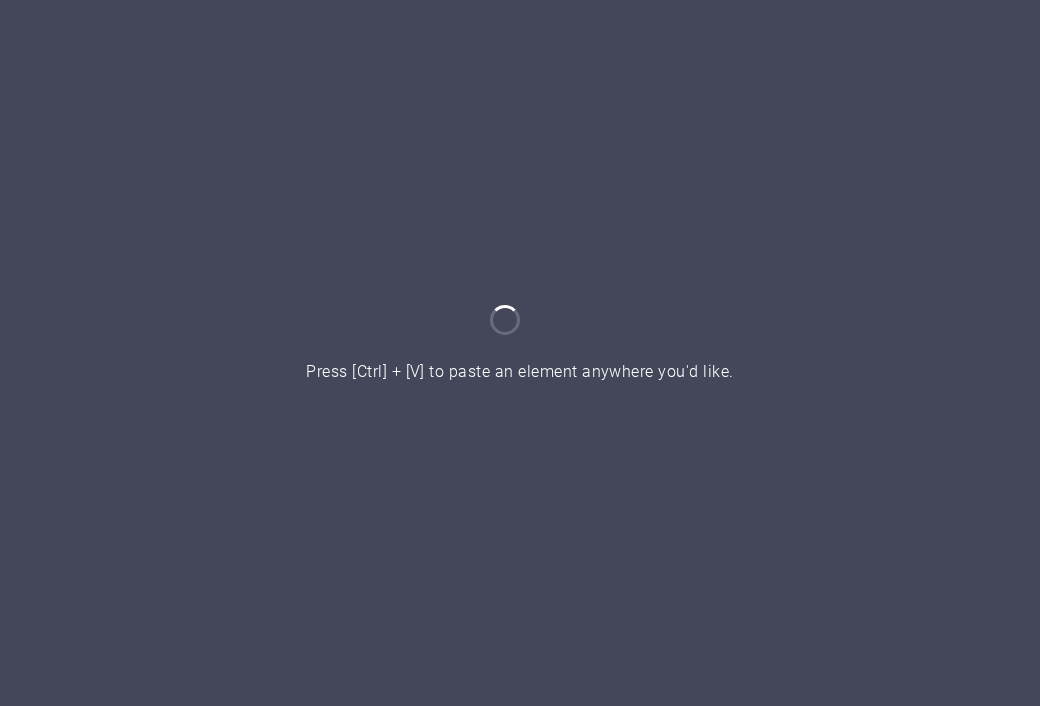scroll, scrollTop: 0, scrollLeft: 0, axis: both 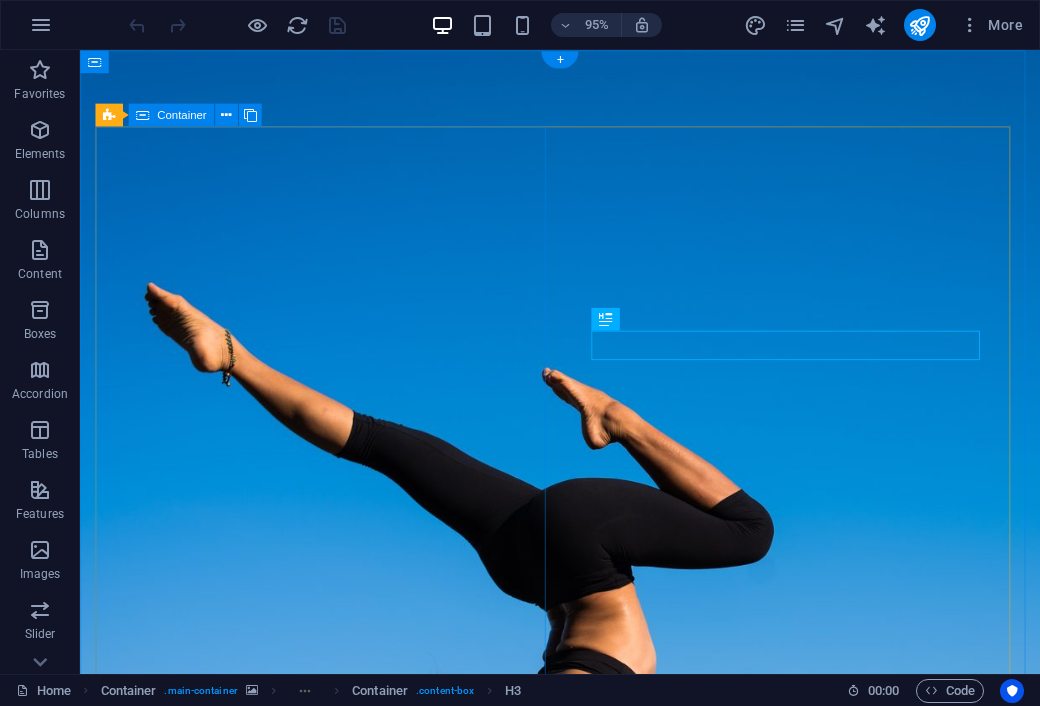 click on "Drop content here or  Add elements  Paste clipboard" at bounding box center (585, 1264) 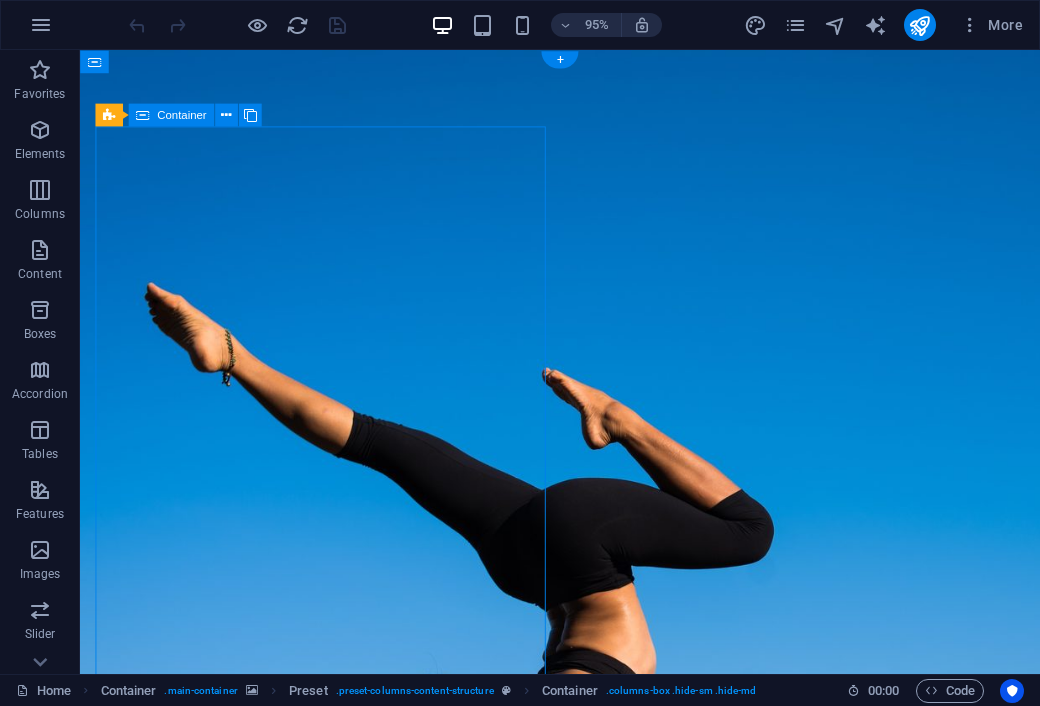 click on "Add elements" at bounding box center [526, 1294] 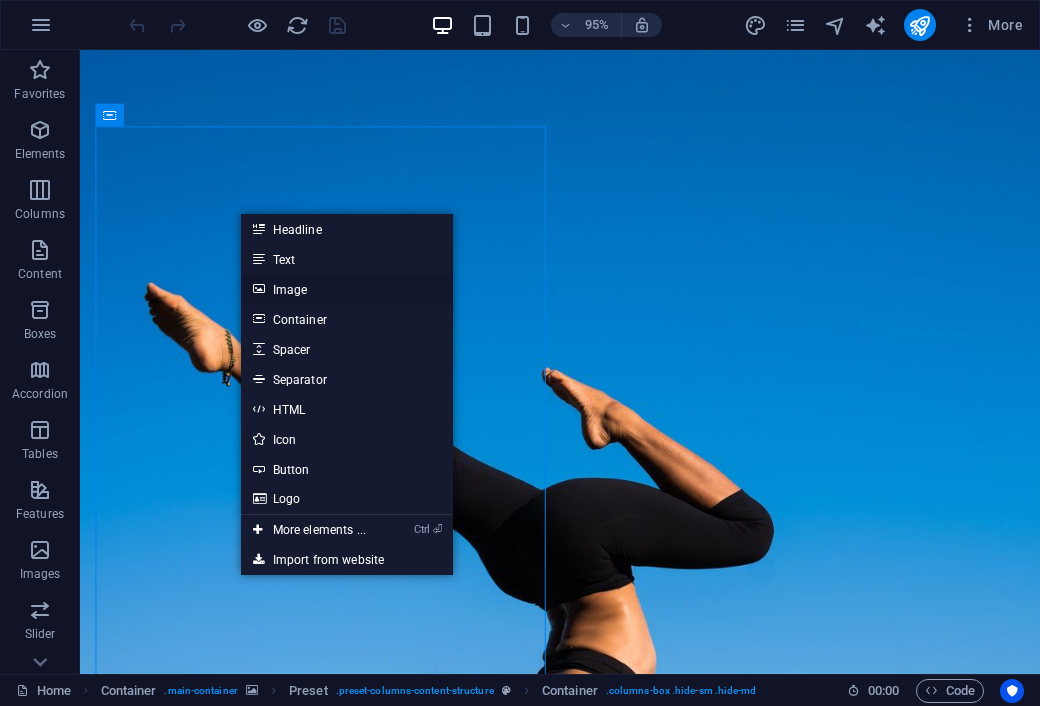 click on "Image" at bounding box center [347, 289] 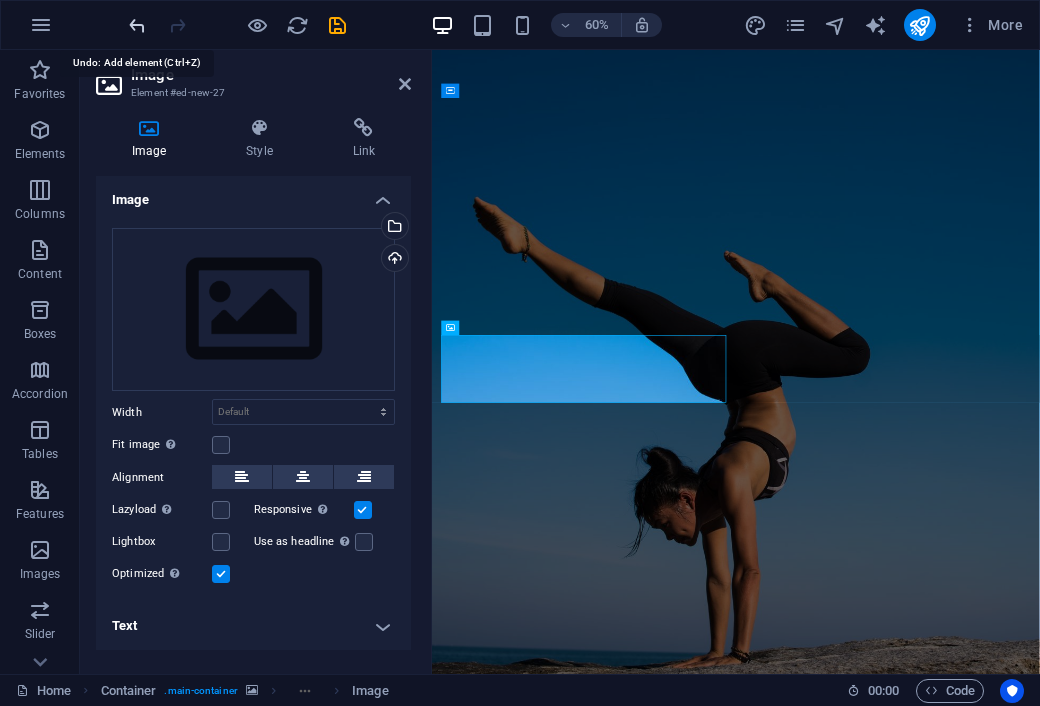 click at bounding box center [137, 25] 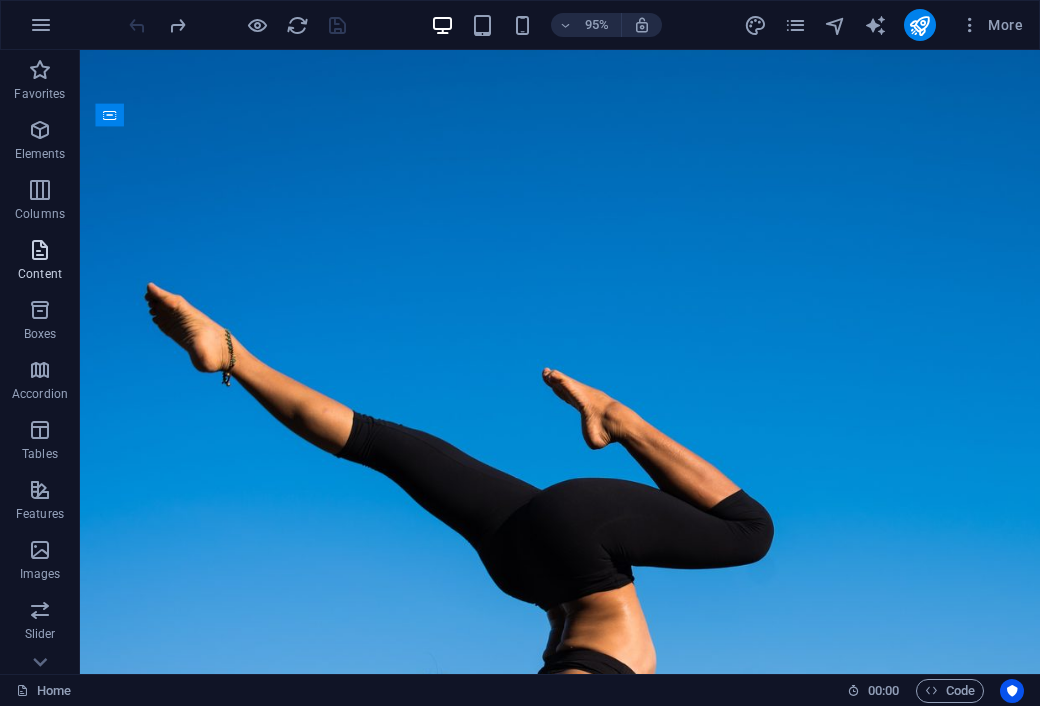click on "Content" at bounding box center [40, 274] 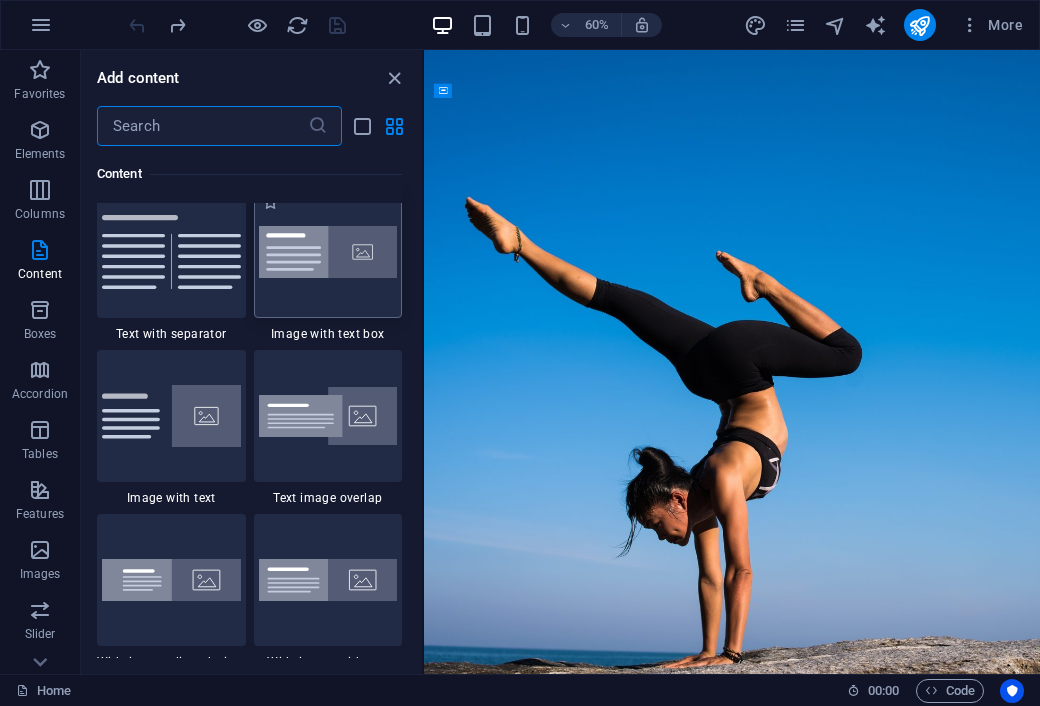 scroll, scrollTop: 3683, scrollLeft: 0, axis: vertical 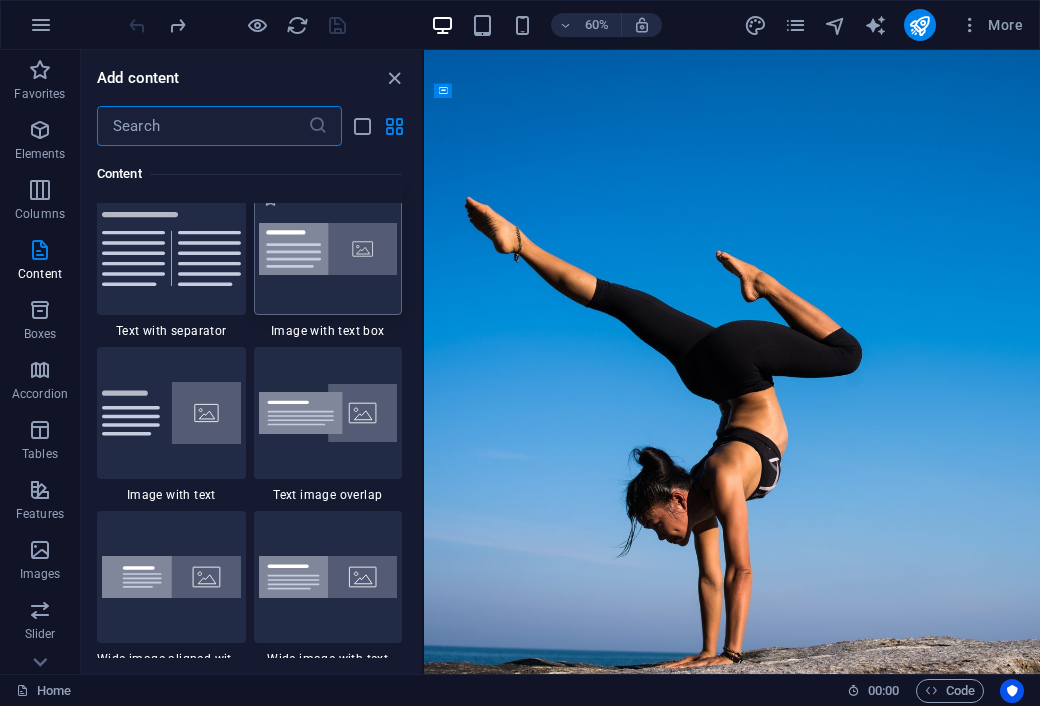 click at bounding box center (328, 249) 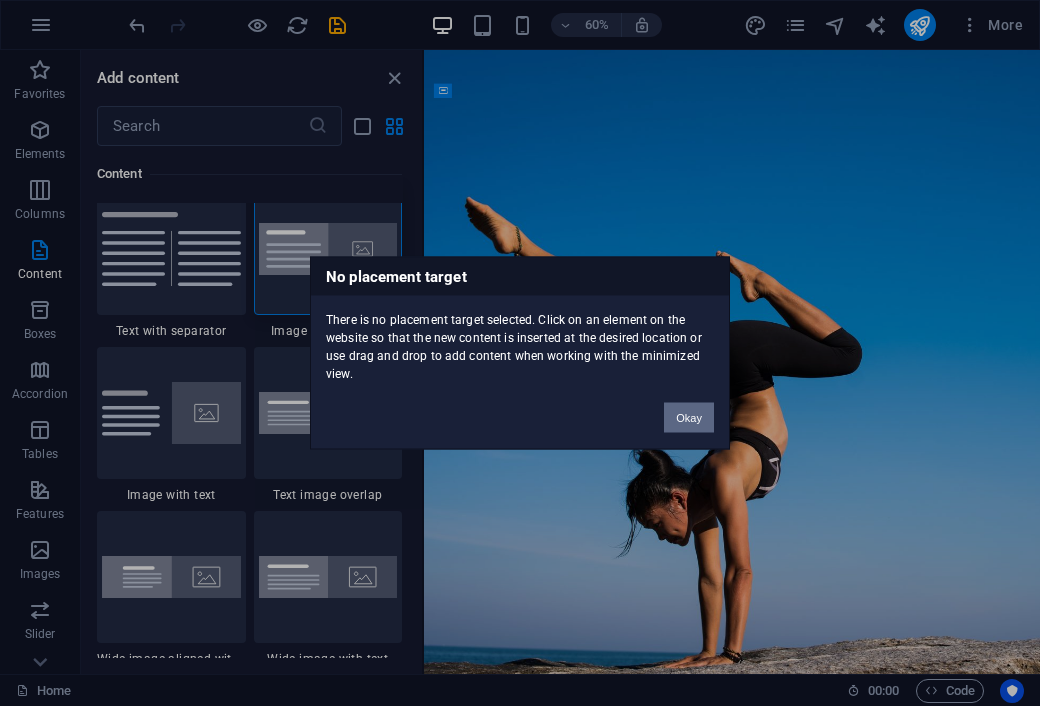 click on "Okay" at bounding box center [689, 418] 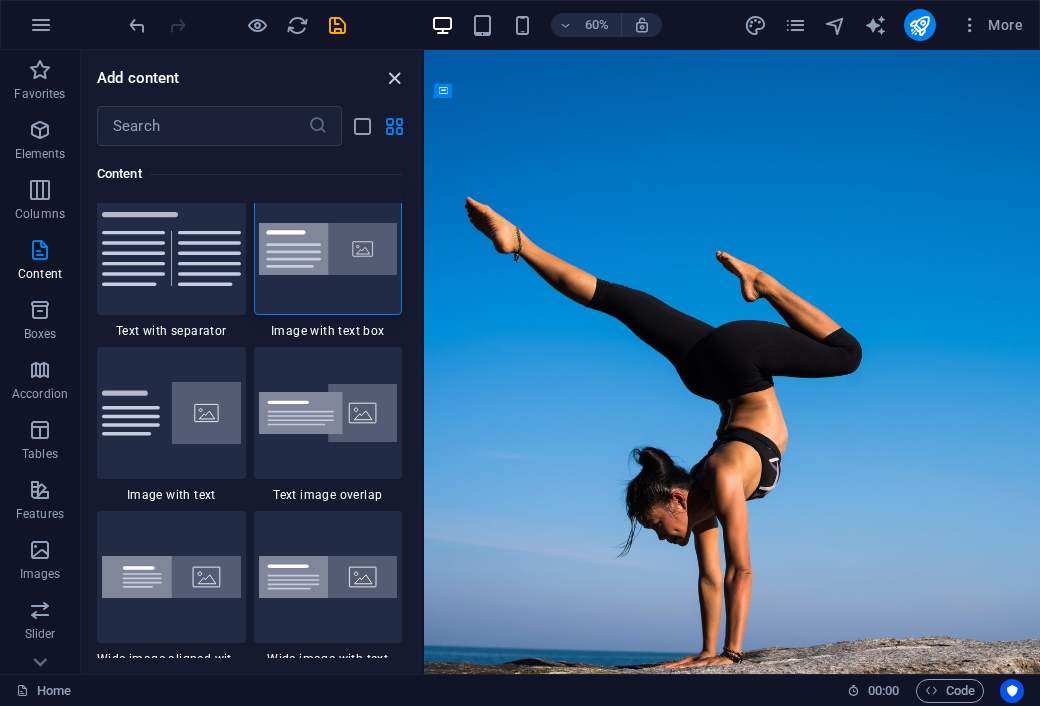 click at bounding box center [394, 78] 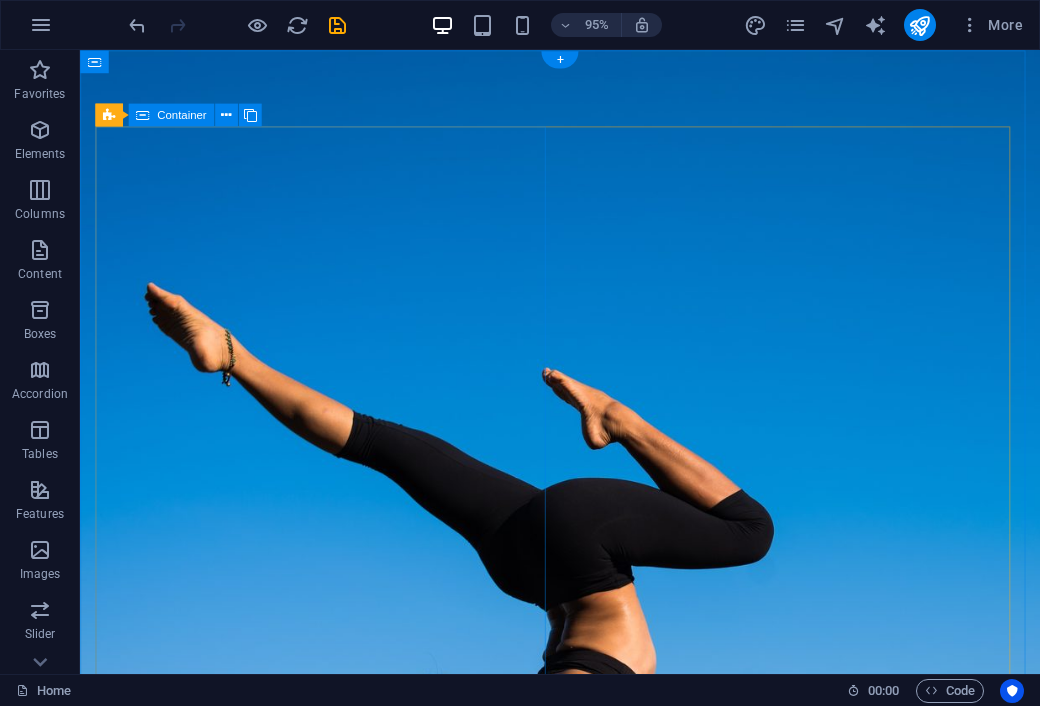 click on "Drop content here or  Add elements  Paste clipboard" at bounding box center (585, 1264) 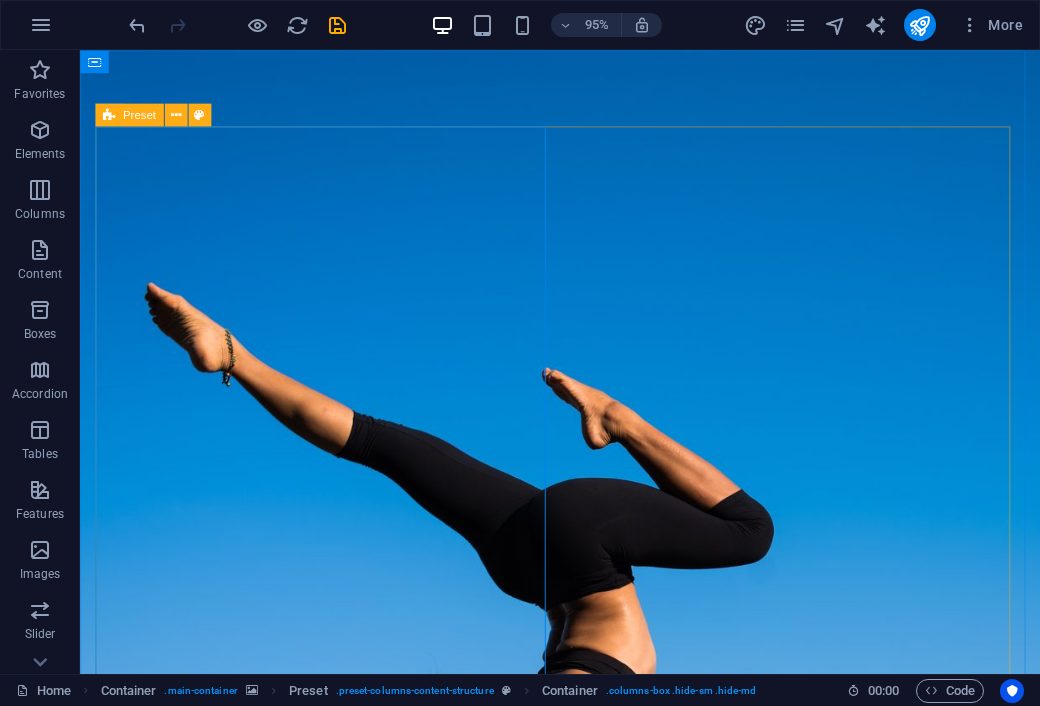 click on "Preset" at bounding box center (139, 114) 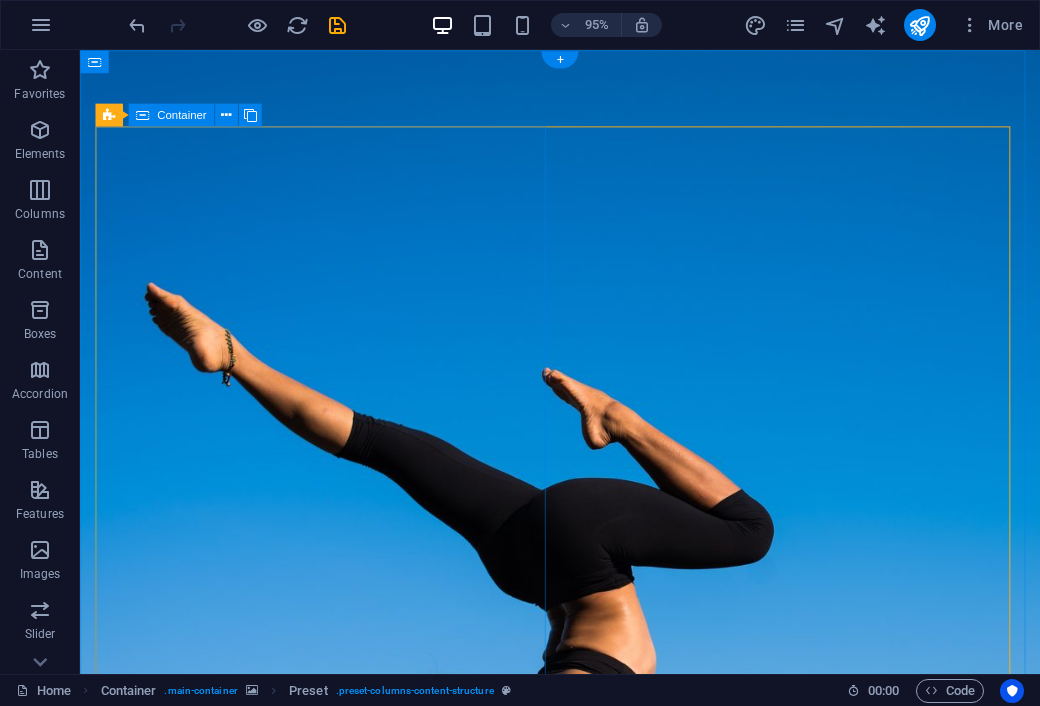 click on "Drop content here or  Add elements  Paste clipboard" at bounding box center [585, 1264] 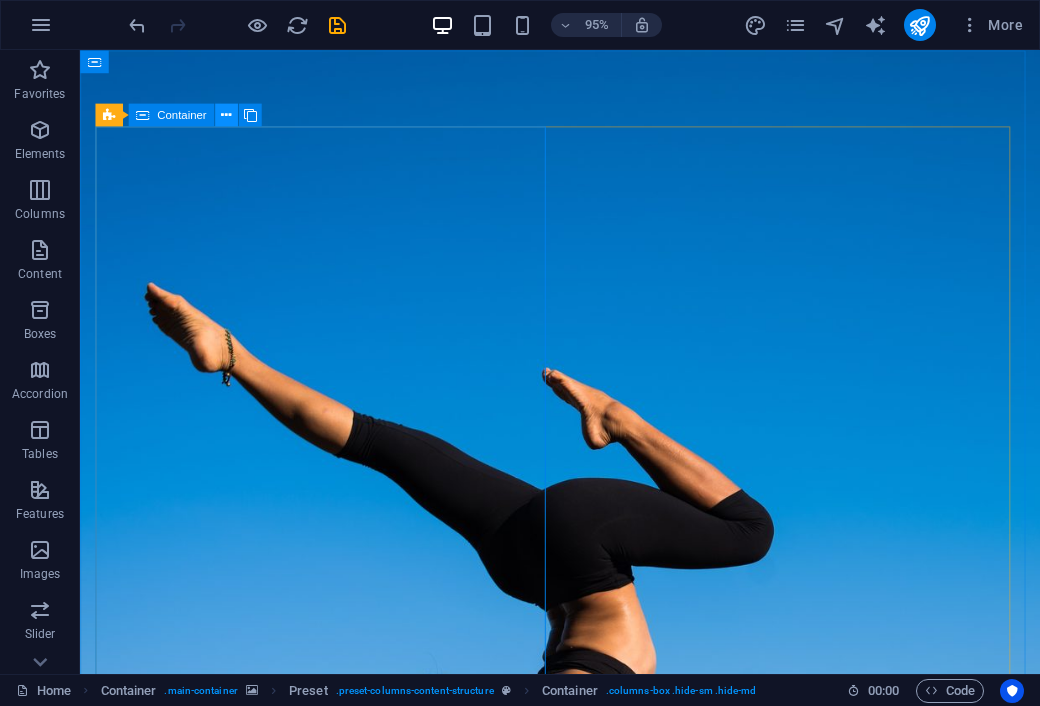 click at bounding box center [226, 115] 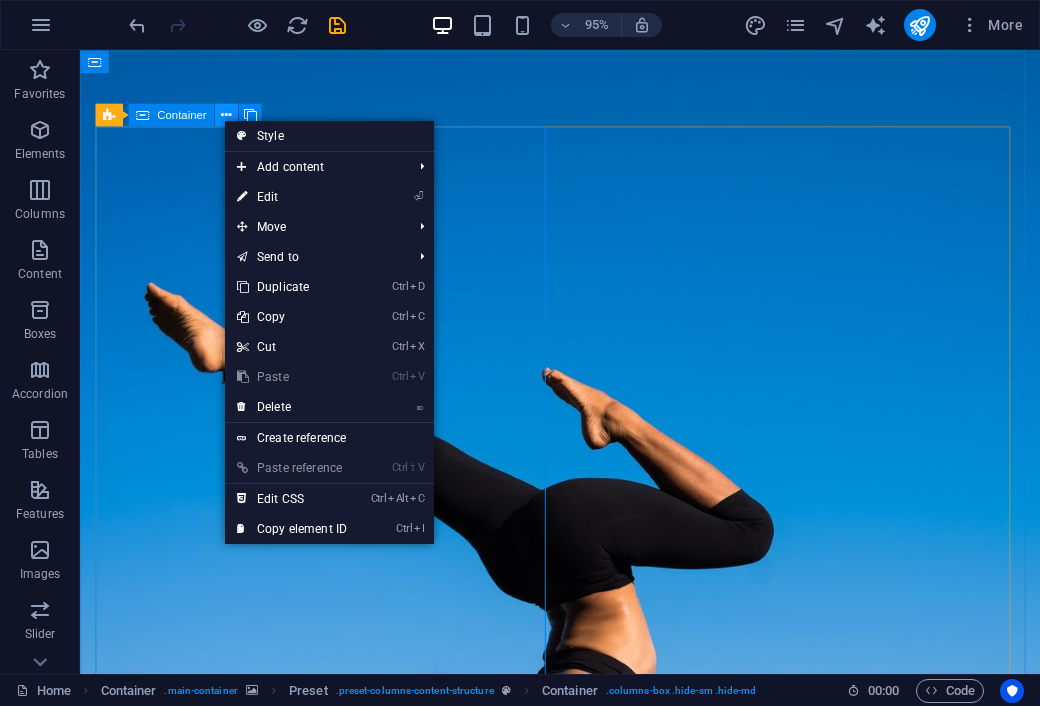 click at bounding box center [226, 115] 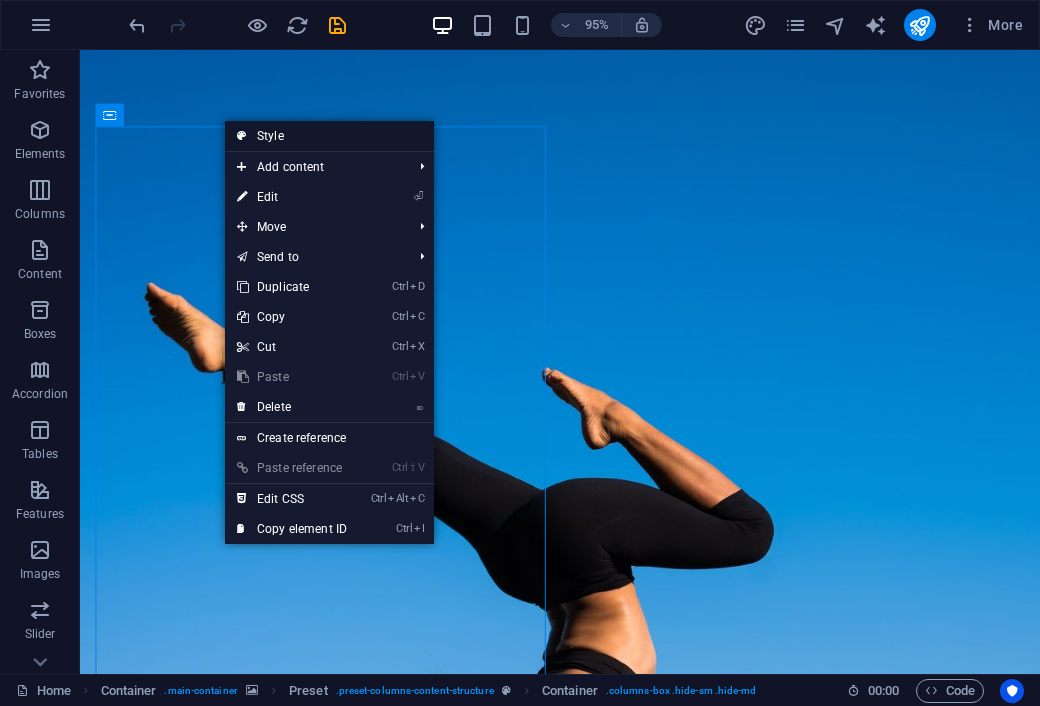click on "Style" at bounding box center (329, 136) 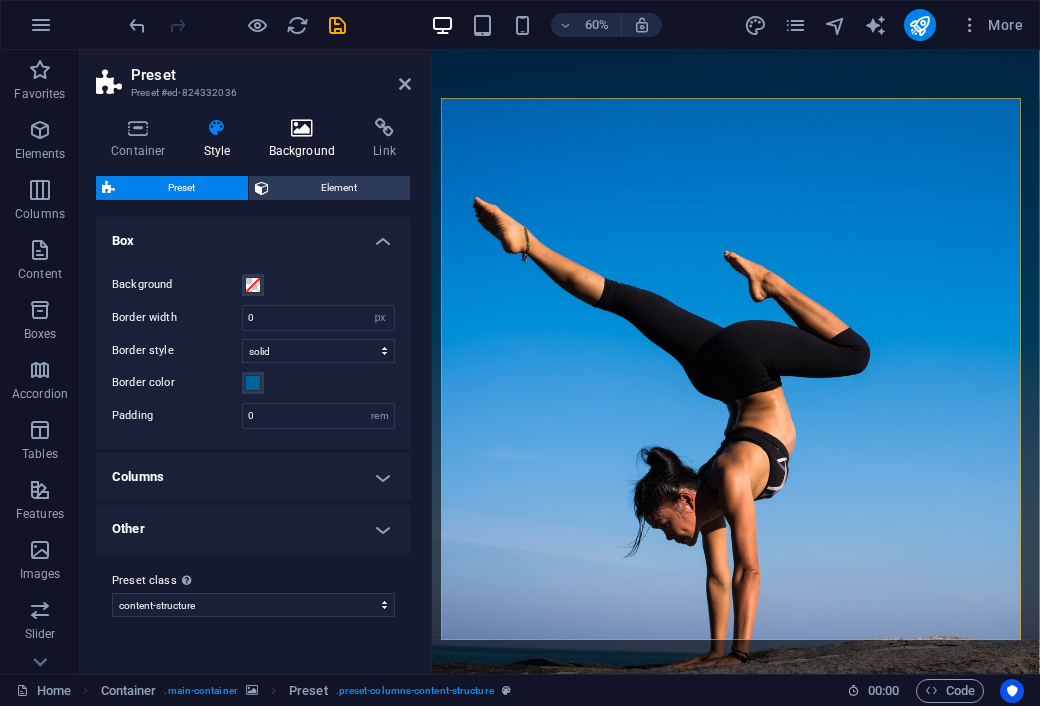click at bounding box center [302, 128] 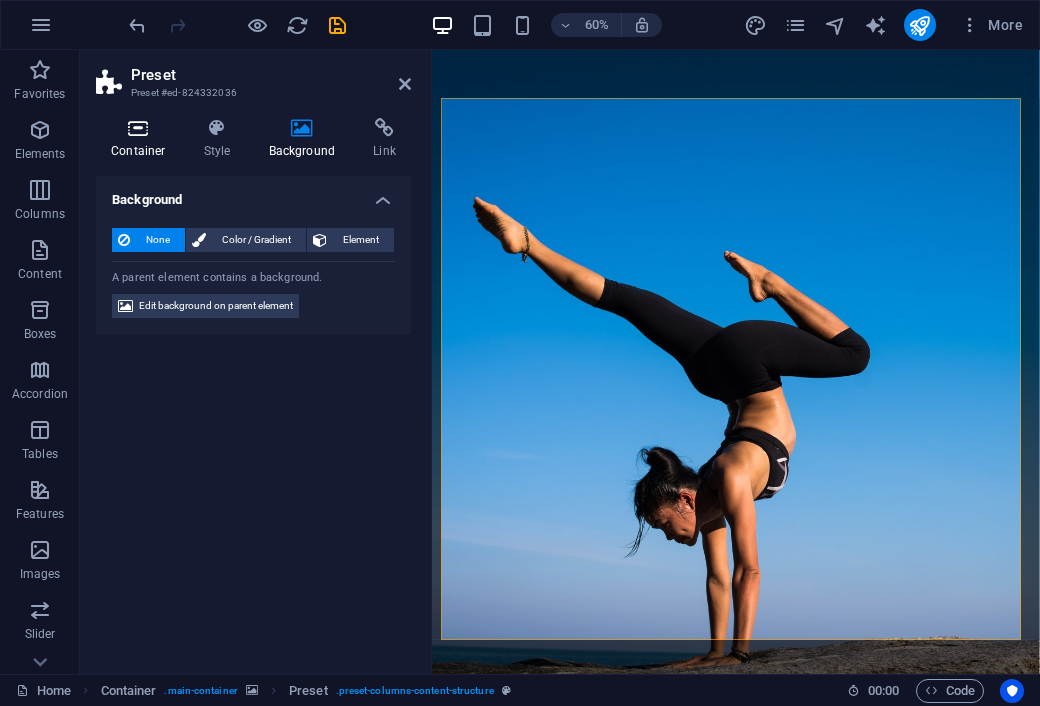 click at bounding box center (138, 128) 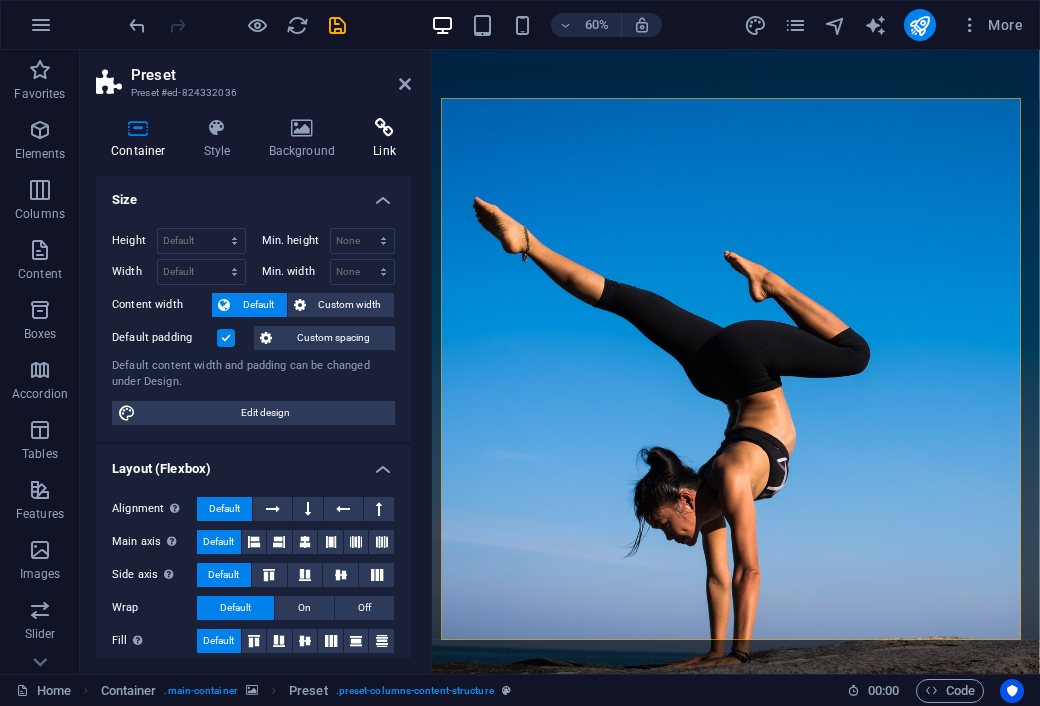 click on "Link" at bounding box center (384, 139) 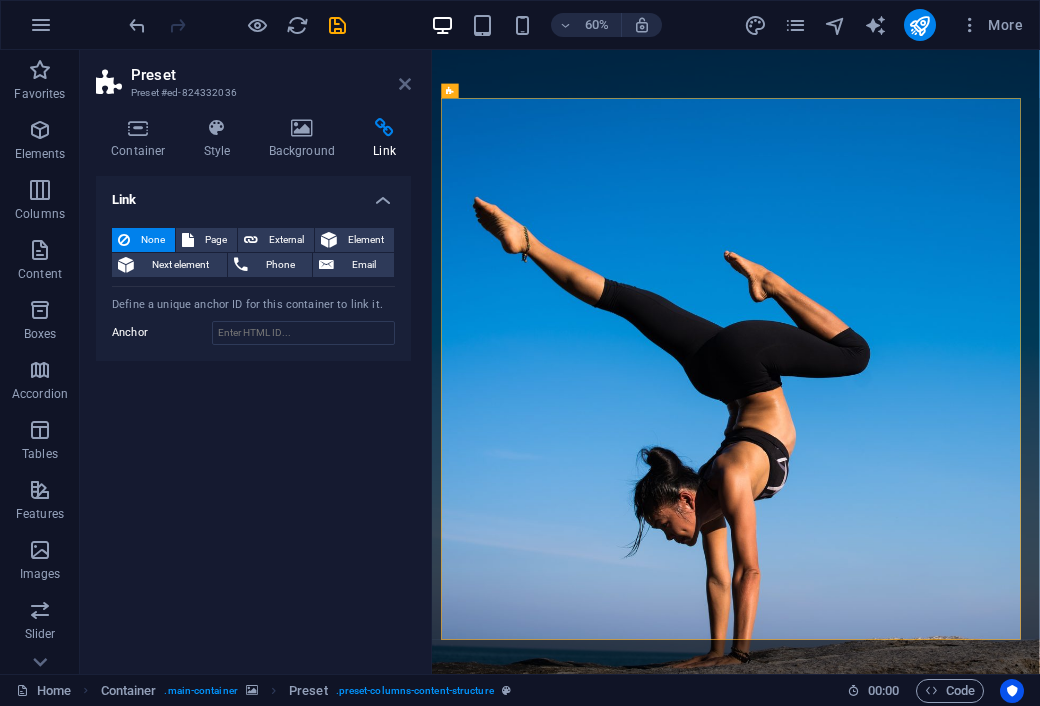 click at bounding box center [405, 84] 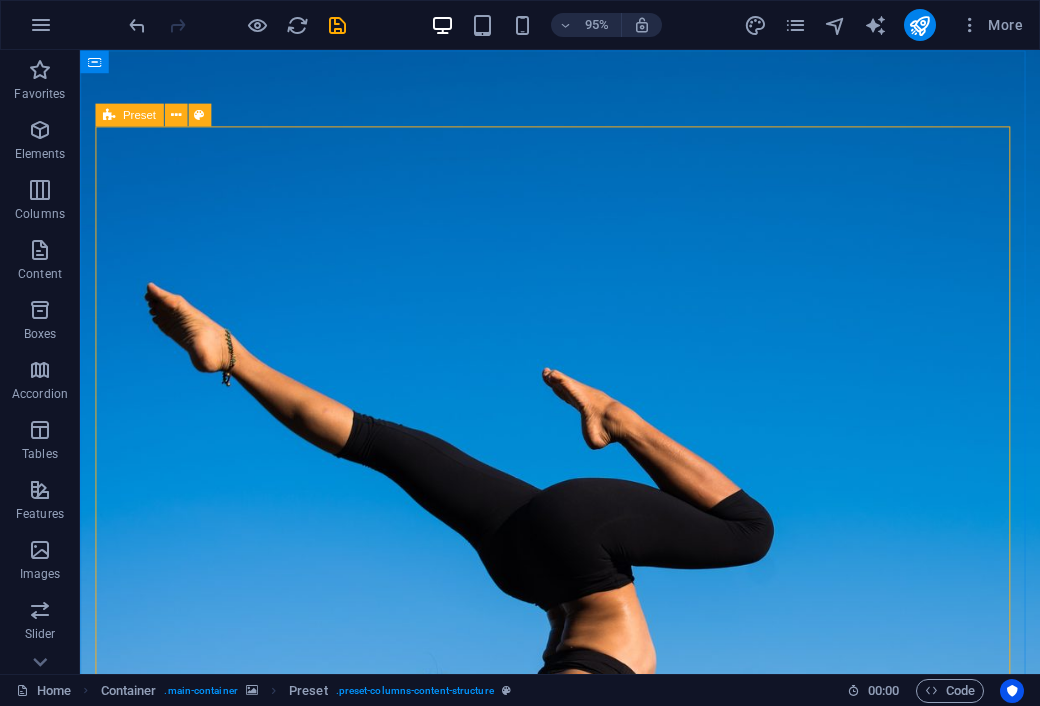 click at bounding box center [109, 114] 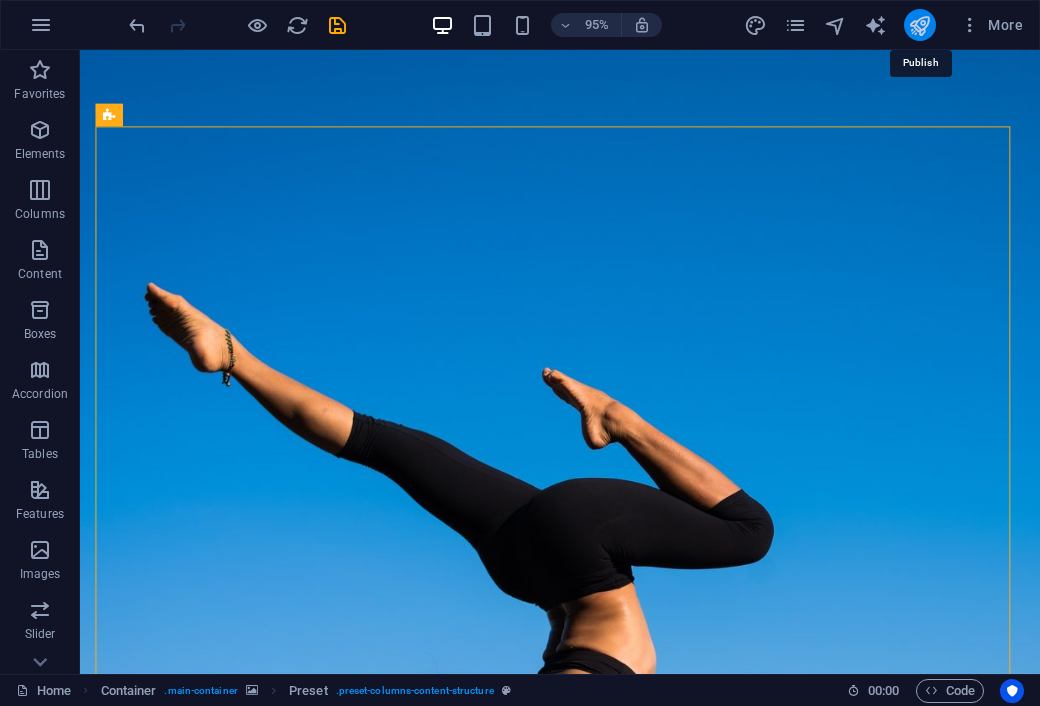 click at bounding box center [919, 25] 